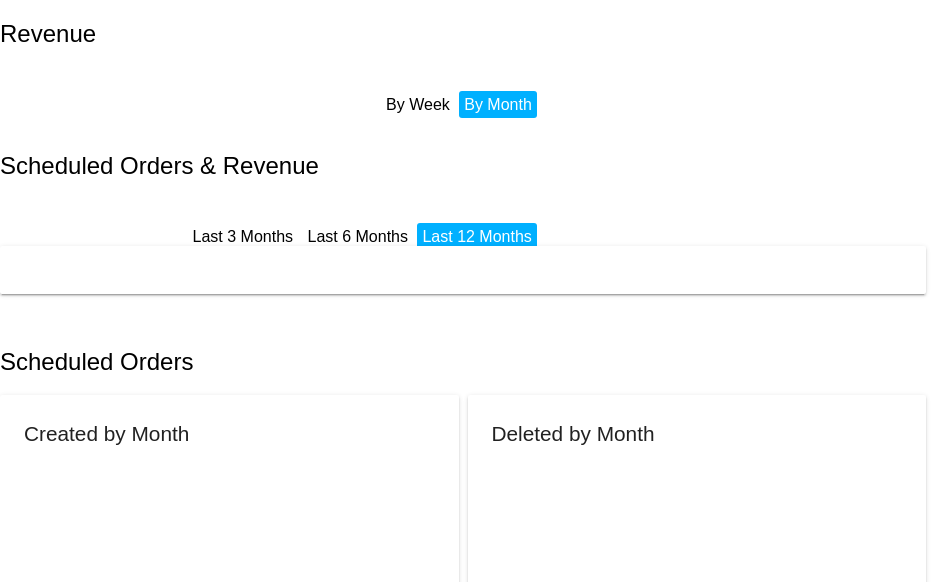 scroll, scrollTop: 0, scrollLeft: 0, axis: both 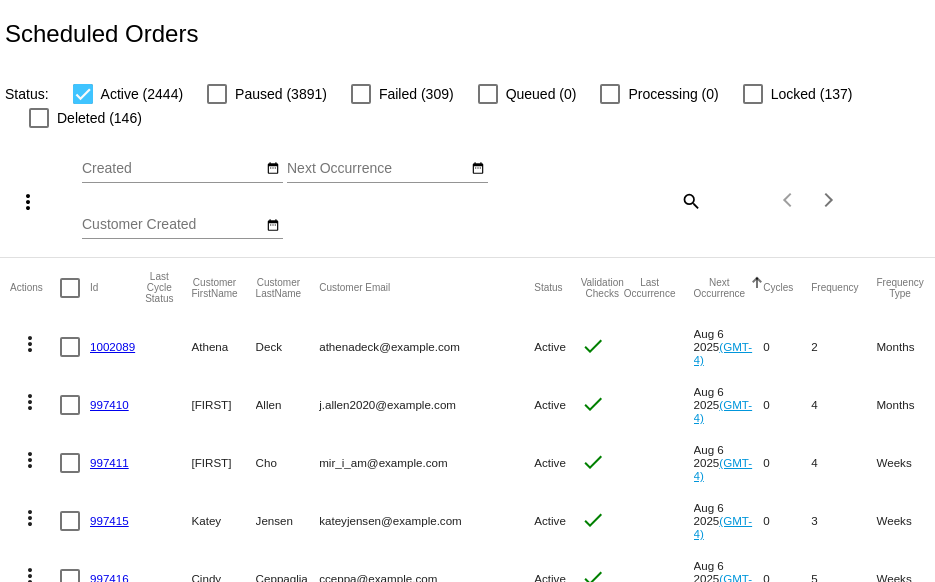 click on "search" 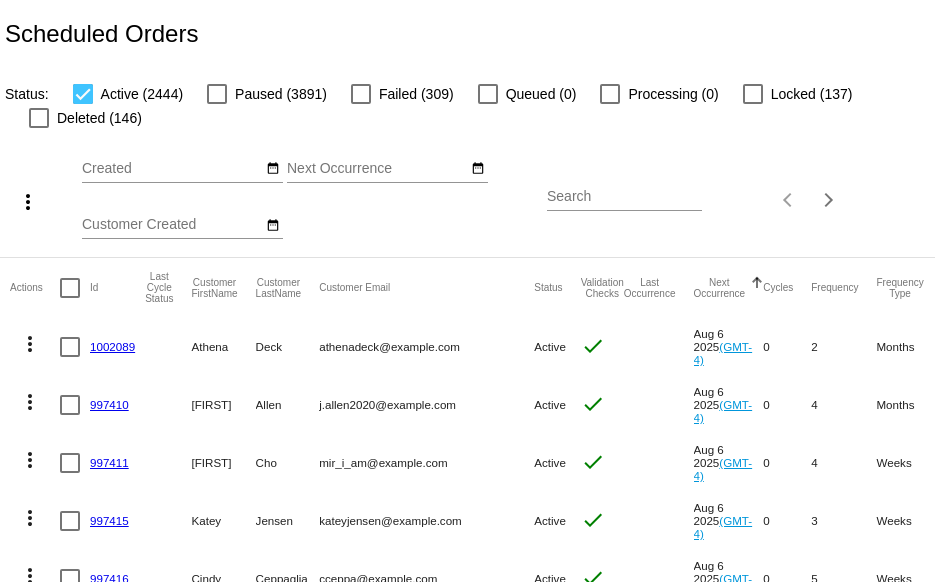 click on "Search" at bounding box center [624, 197] 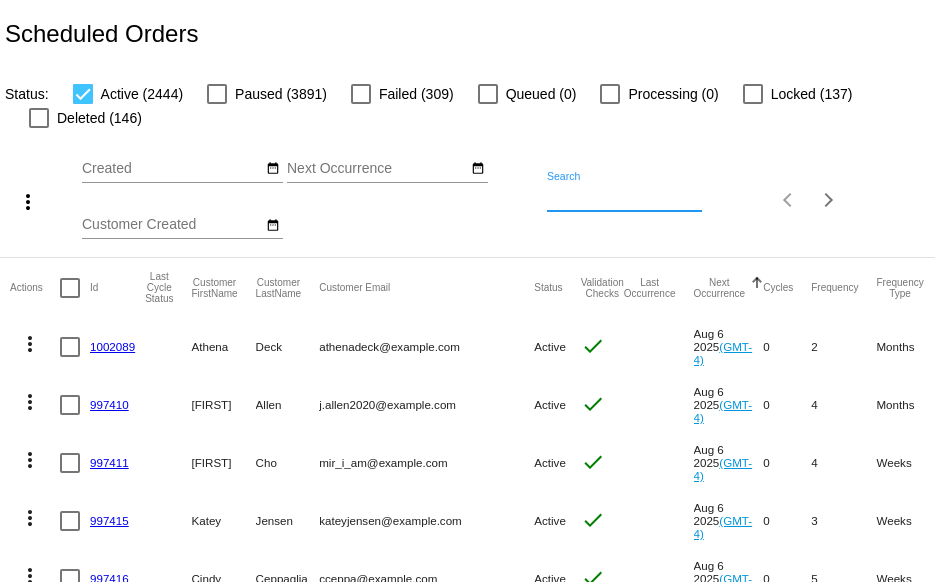 paste on "csweeney536@example.com" 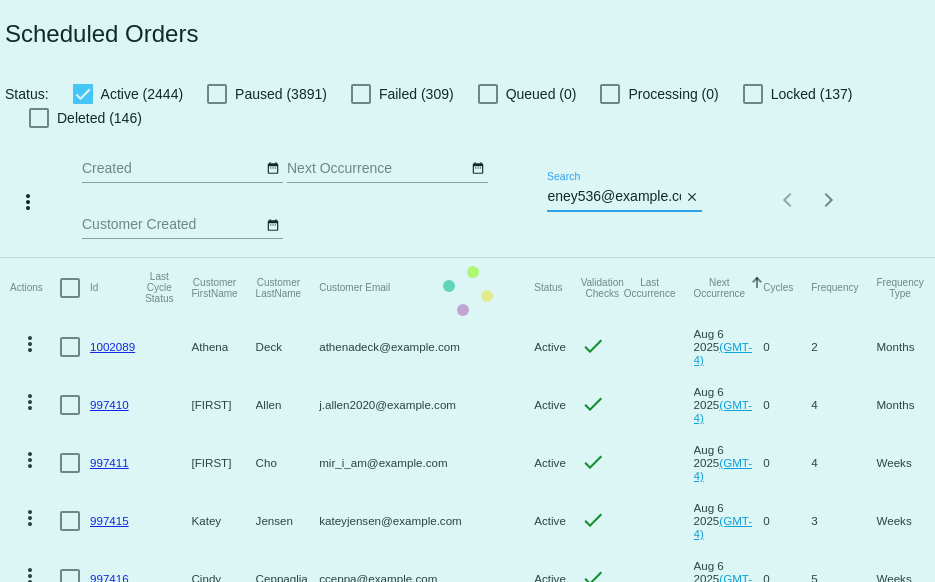 scroll, scrollTop: 0, scrollLeft: 29, axis: horizontal 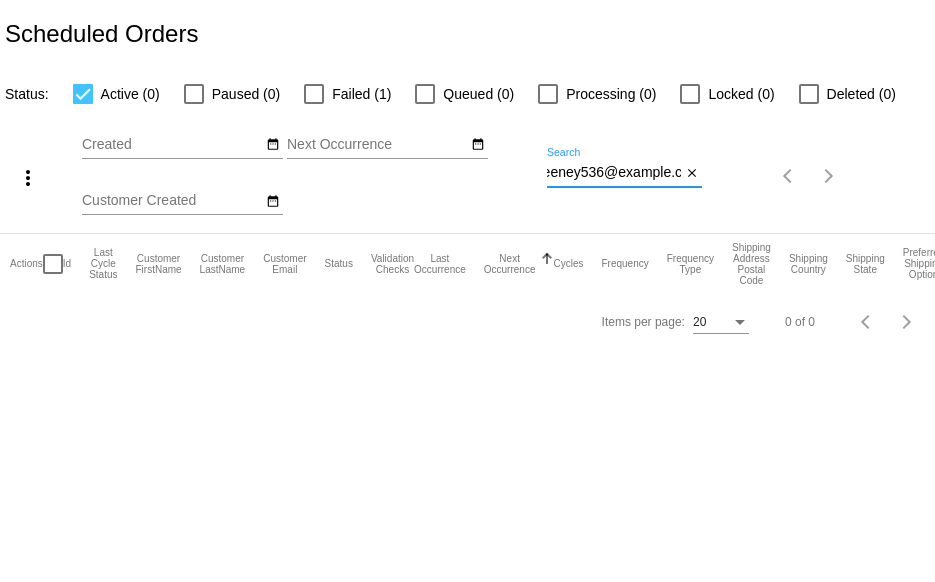 type on "csweeney536@example.com" 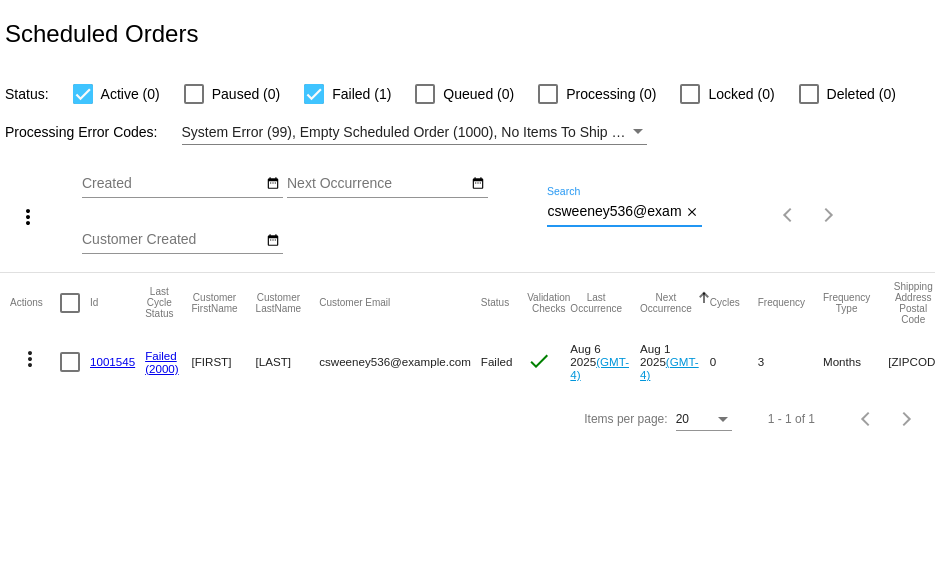 scroll, scrollTop: 0, scrollLeft: 29, axis: horizontal 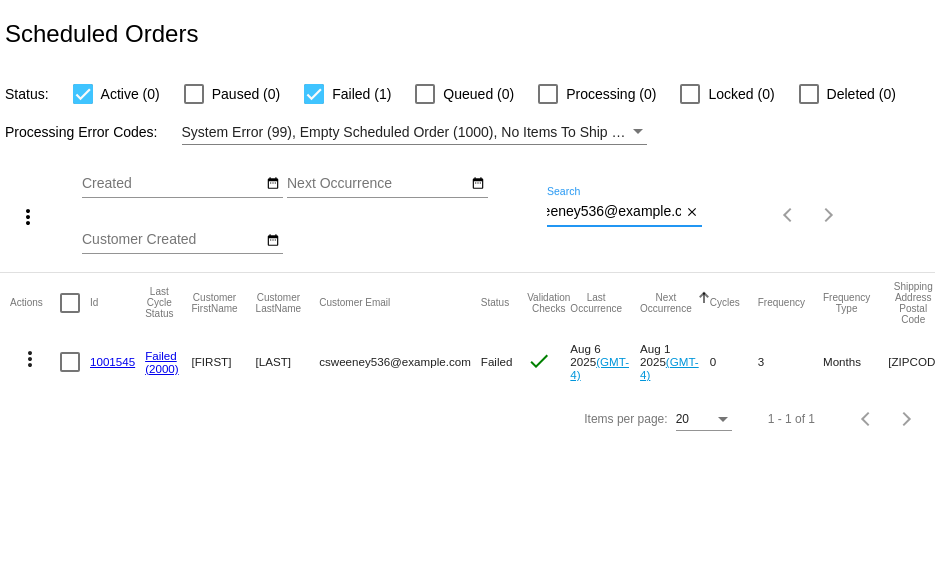drag, startPoint x: 548, startPoint y: 211, endPoint x: 764, endPoint y: 216, distance: 216.05786 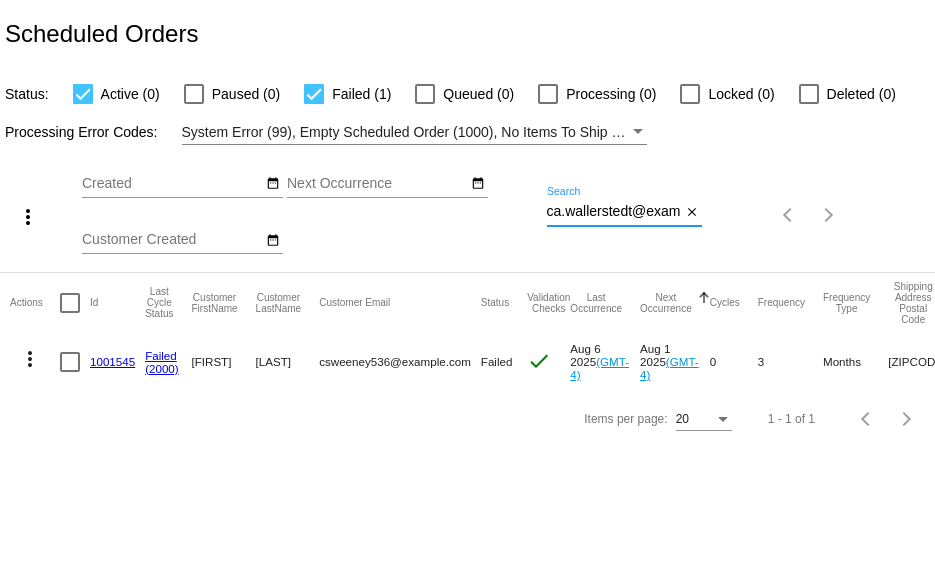 scroll, scrollTop: 0, scrollLeft: 57, axis: horizontal 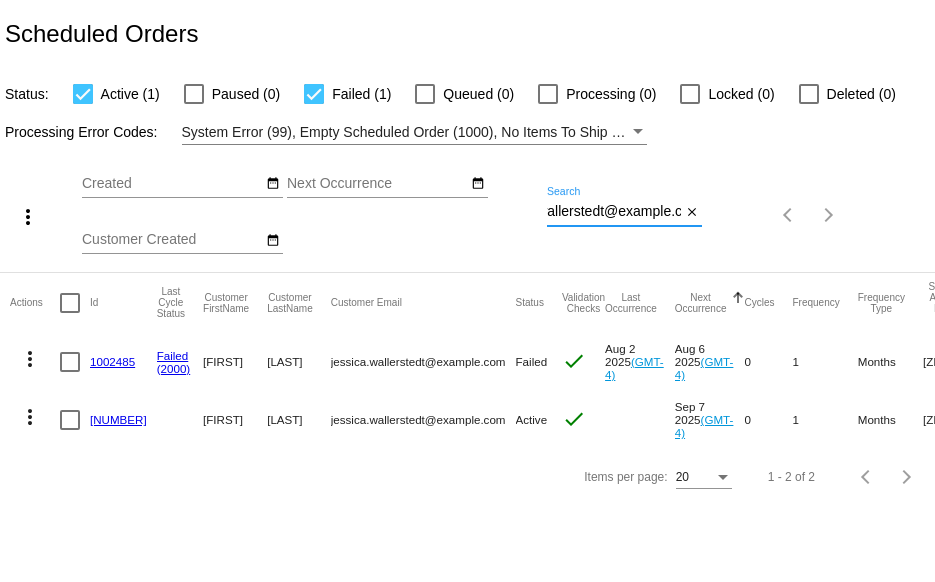 type on "jessica.wallerstedt@example.com" 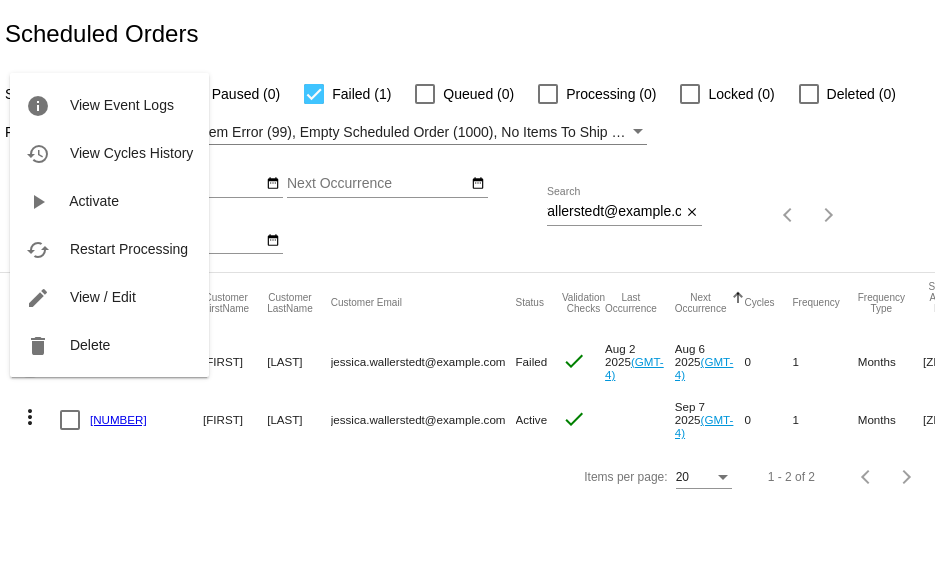 scroll, scrollTop: 0, scrollLeft: 0, axis: both 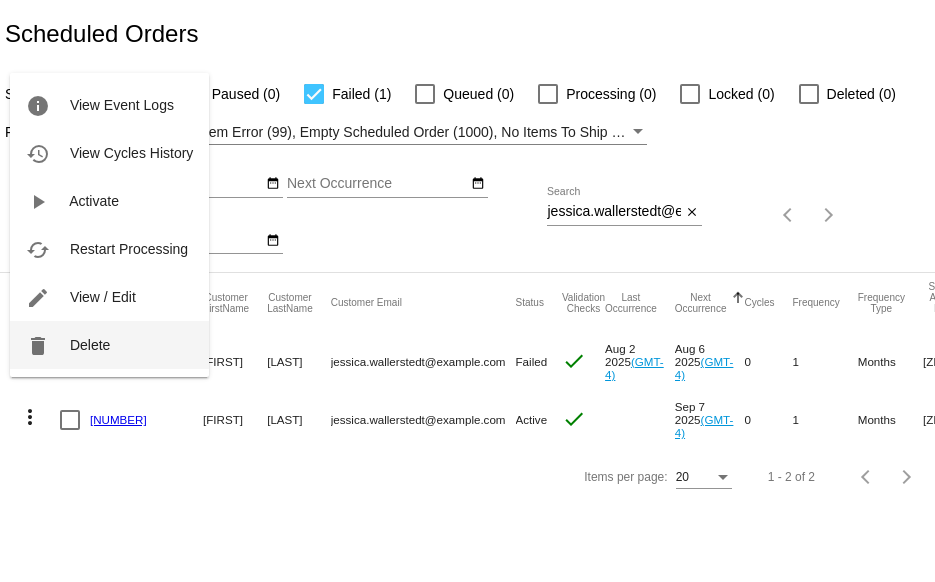 click on "delete
Delete" at bounding box center (109, 345) 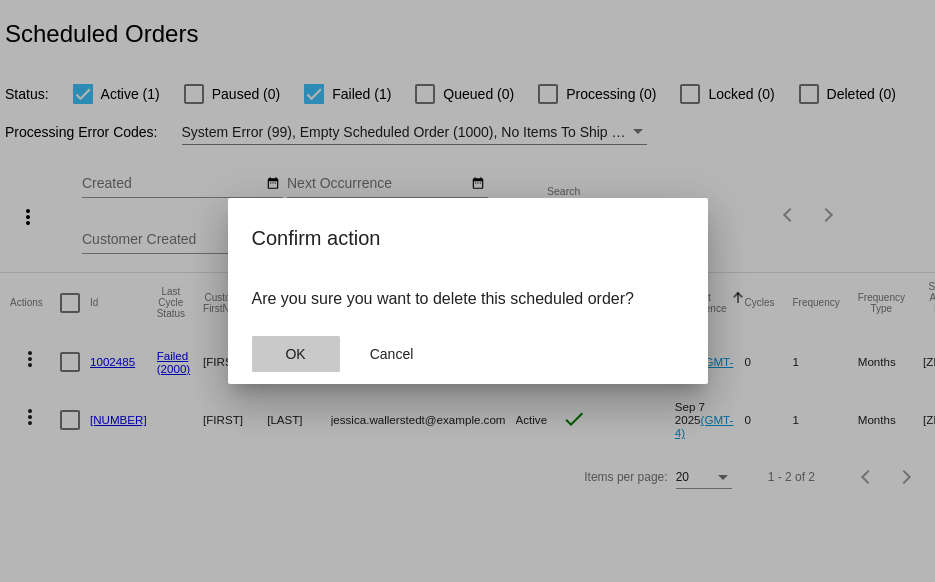 click on "OK" 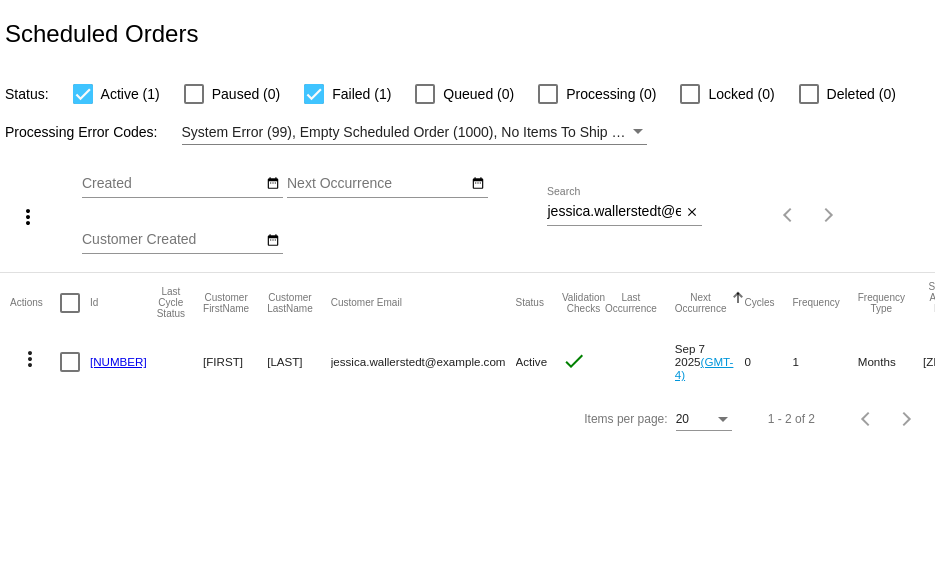 click at bounding box center [809, 94] 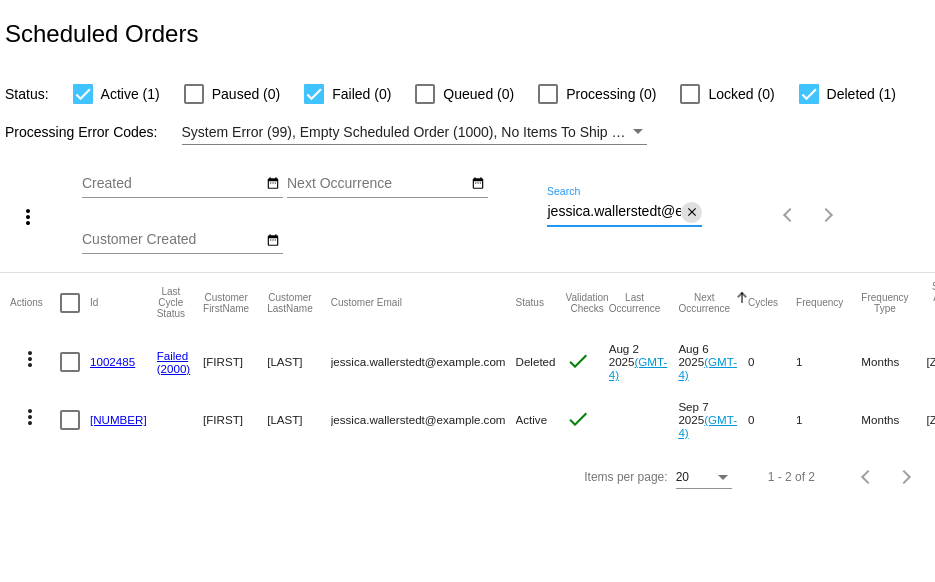 drag, startPoint x: 549, startPoint y: 212, endPoint x: 688, endPoint y: 212, distance: 139 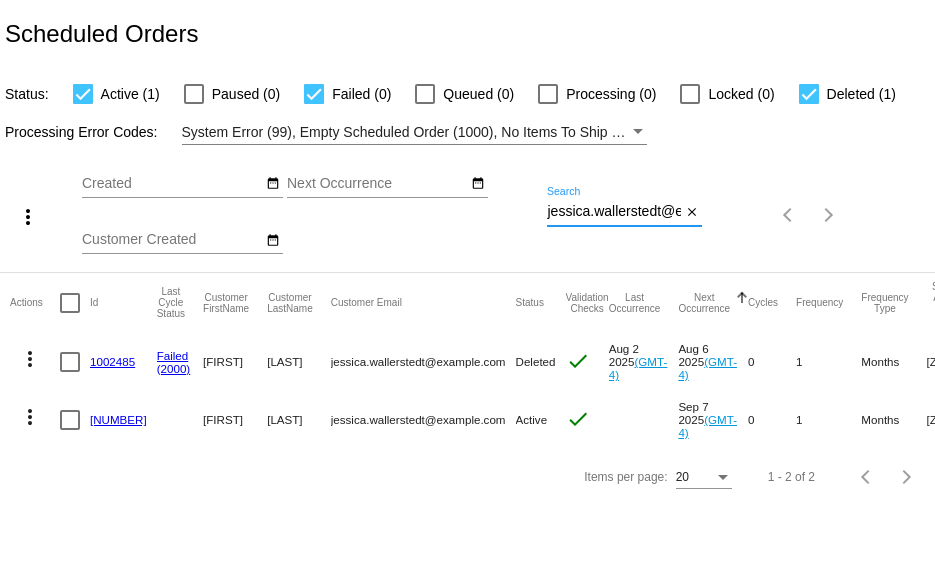 click on "jessica.wallerstedt@example.com" at bounding box center [614, 212] 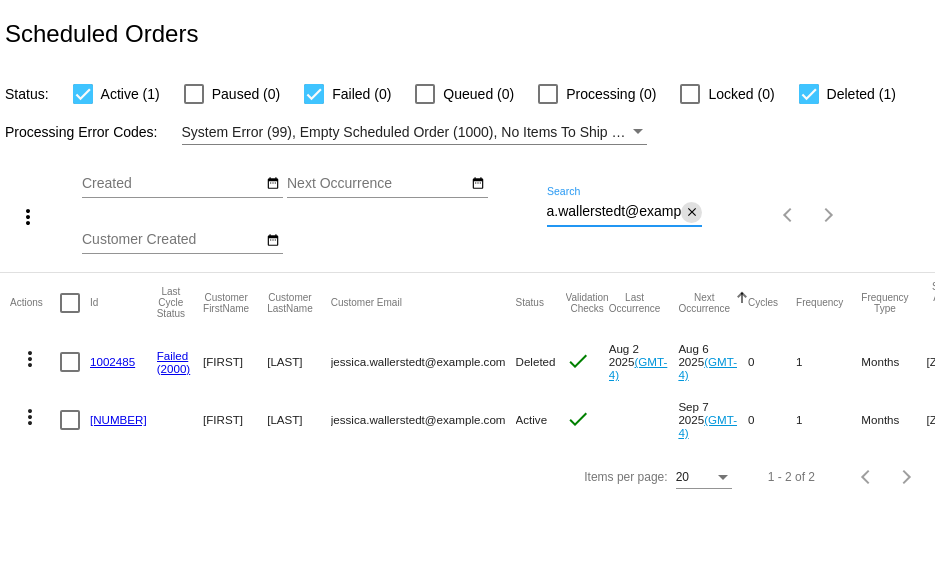 scroll, scrollTop: 0, scrollLeft: 57, axis: horizontal 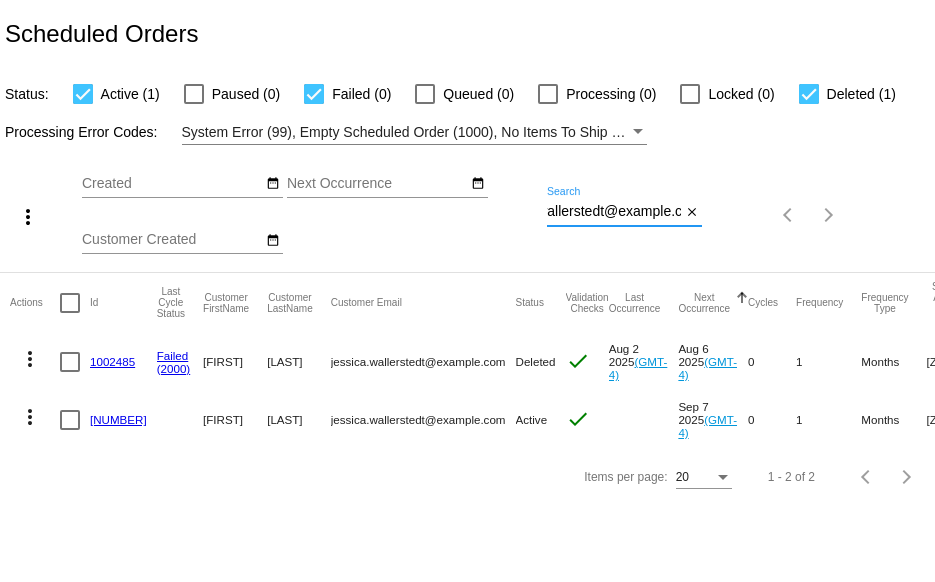 drag, startPoint x: 547, startPoint y: 210, endPoint x: 705, endPoint y: 222, distance: 158.45505 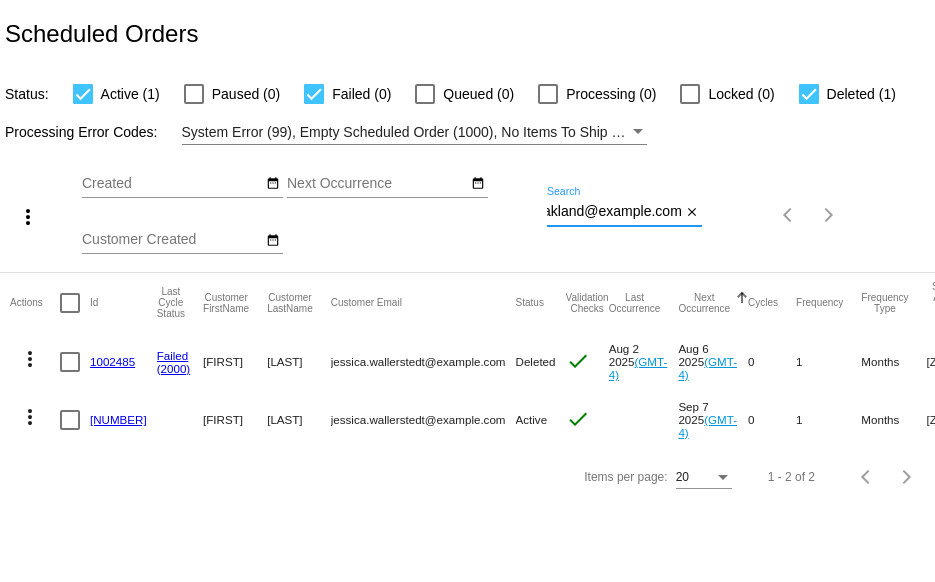 scroll, scrollTop: 0, scrollLeft: 21, axis: horizontal 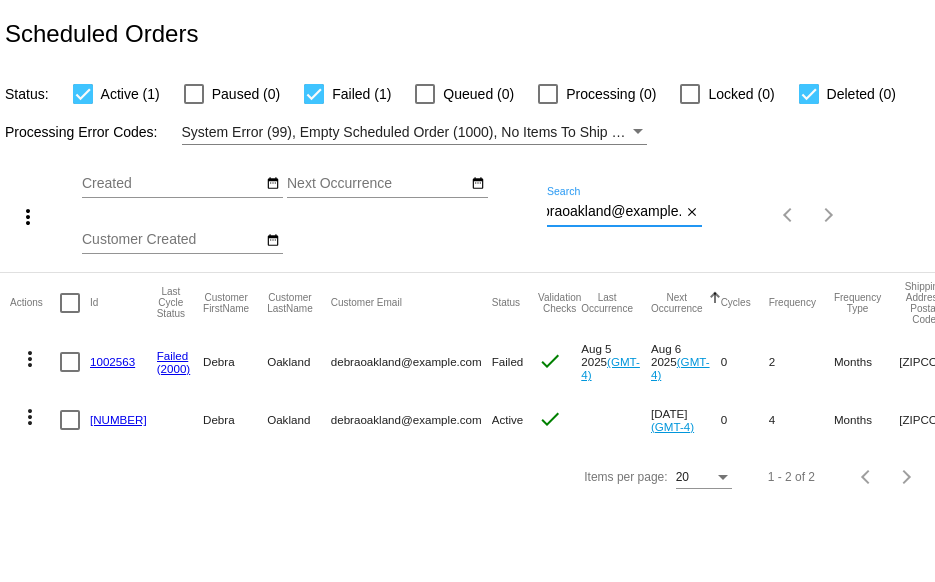 type on "debraoakland@example.com" 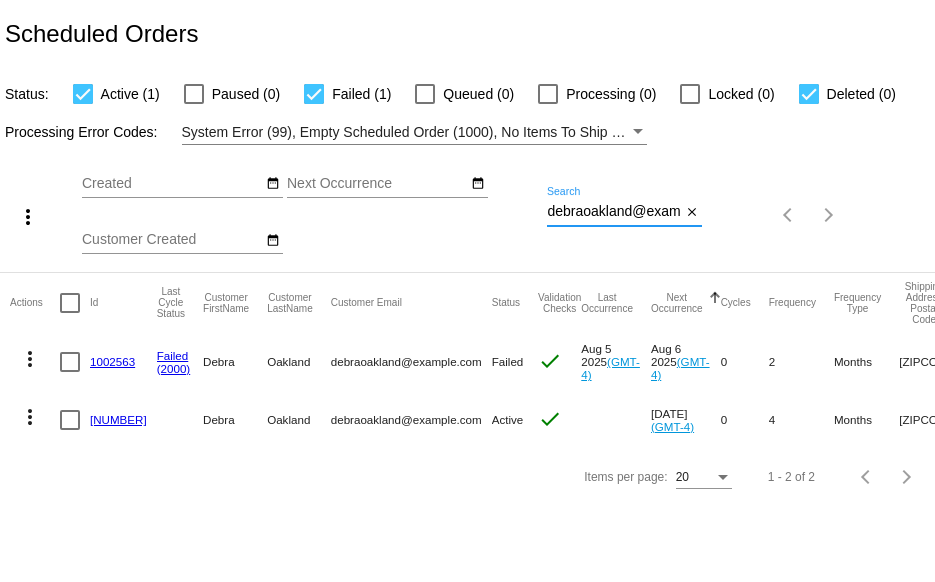 click on "1002563" 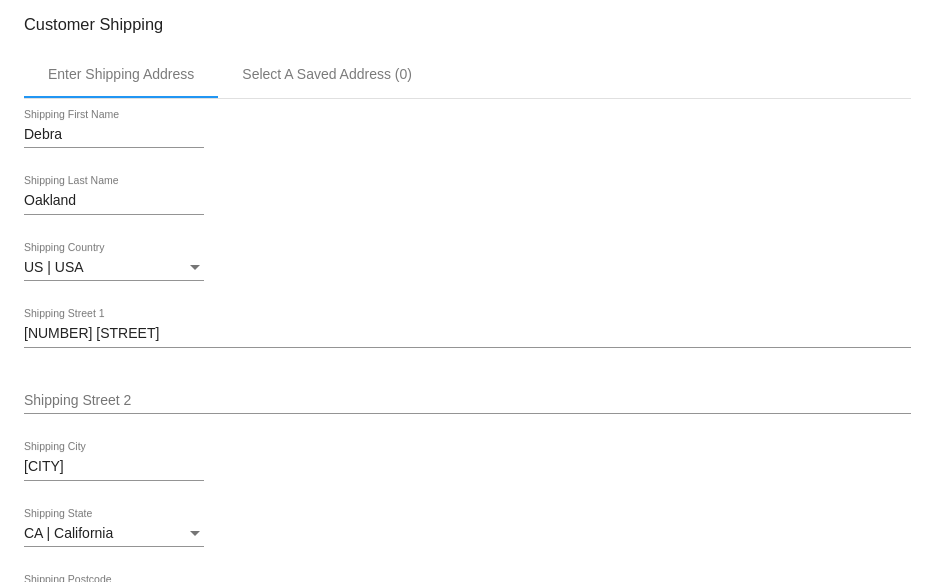 scroll, scrollTop: 0, scrollLeft: 0, axis: both 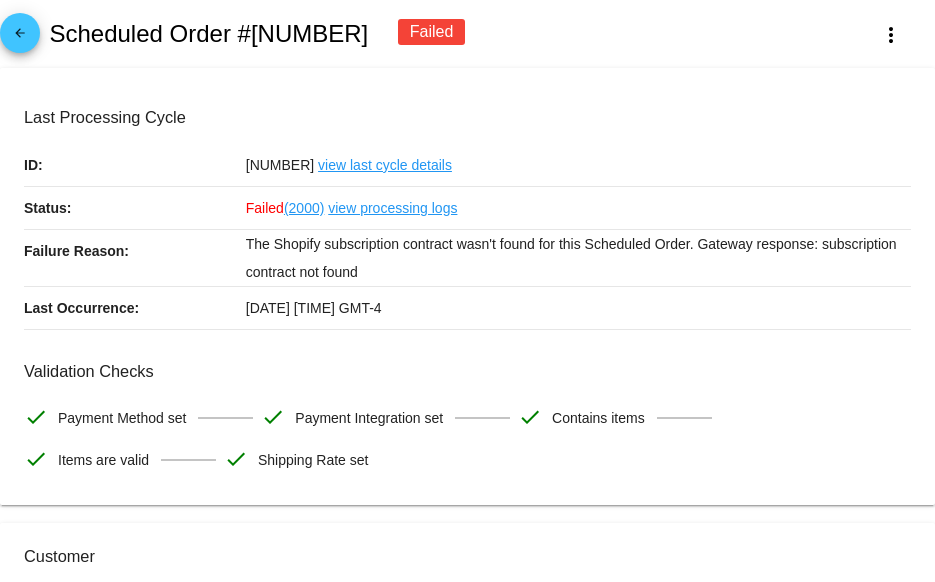 click on "arrow_back" 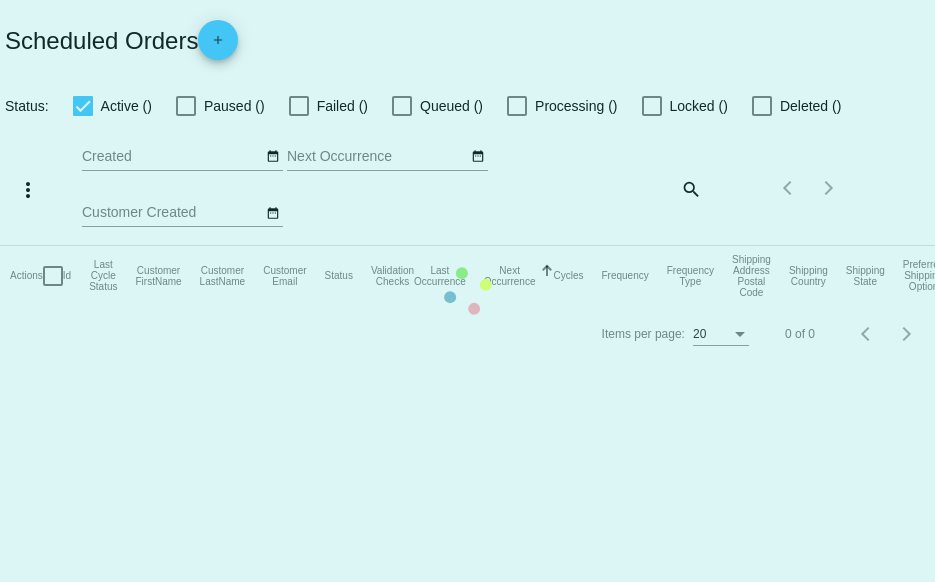 checkbox on "true" 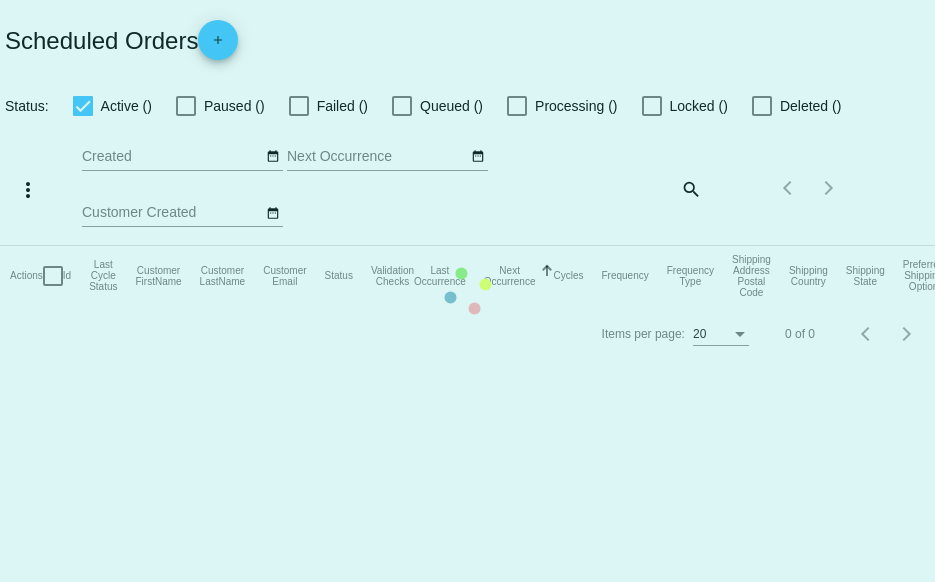 checkbox on "true" 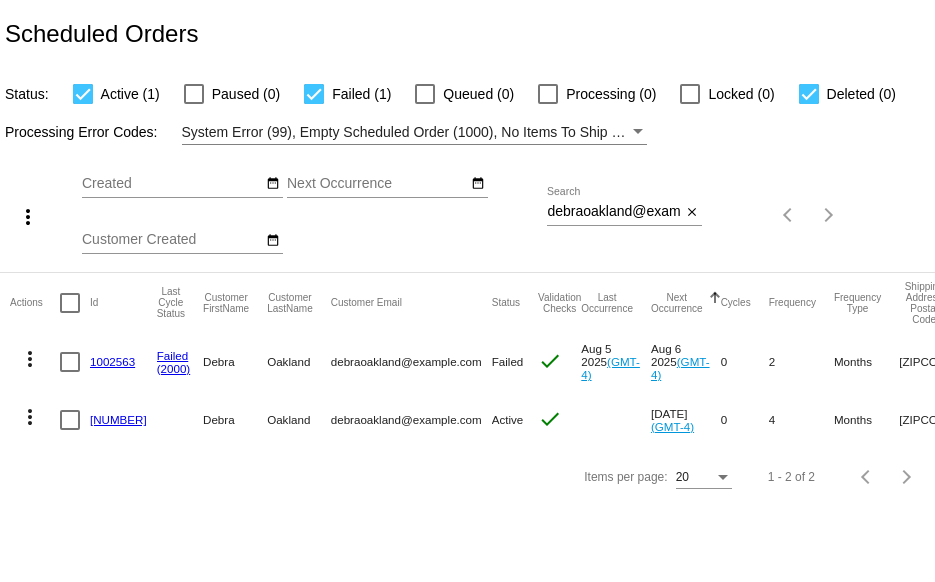 click on "[NUMBER]" 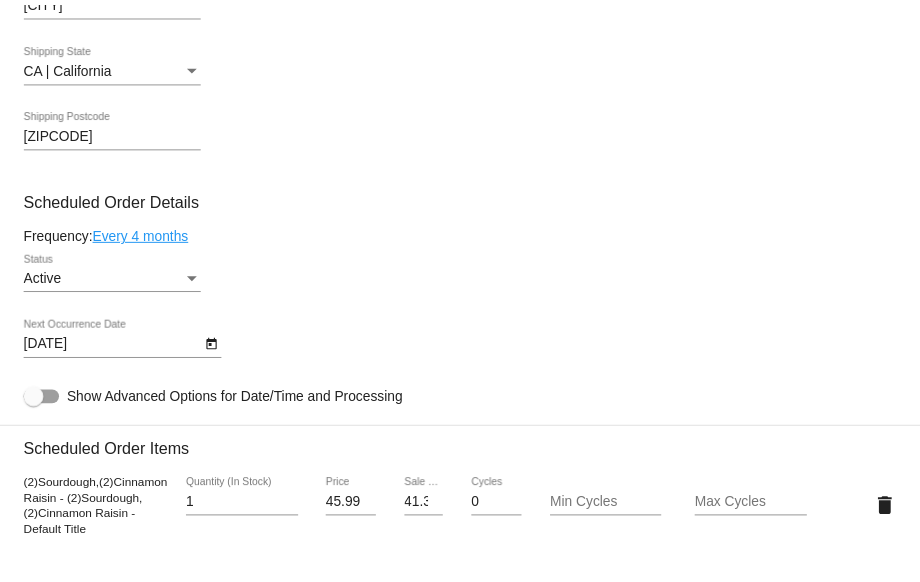 scroll, scrollTop: 800, scrollLeft: 0, axis: vertical 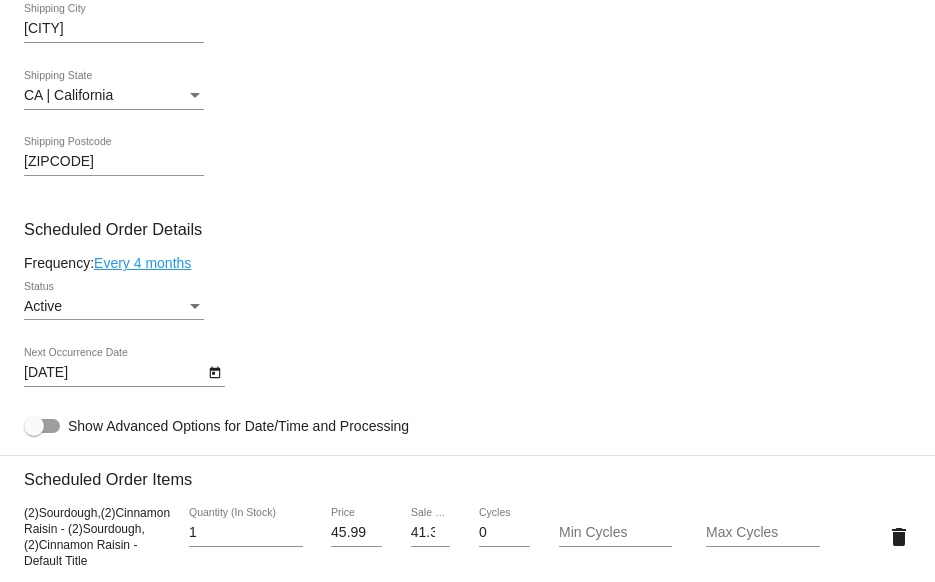 click on "Every 4 months" 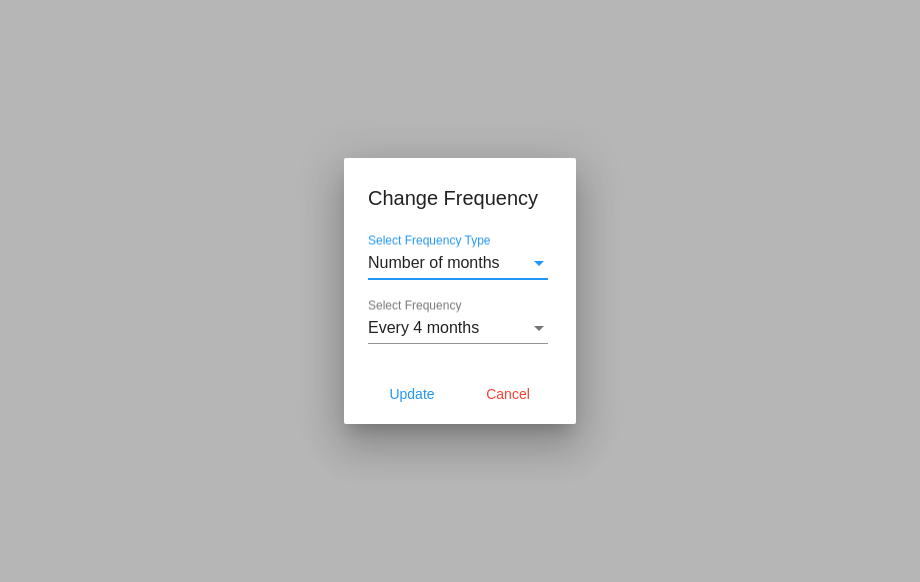 click at bounding box center (539, 328) 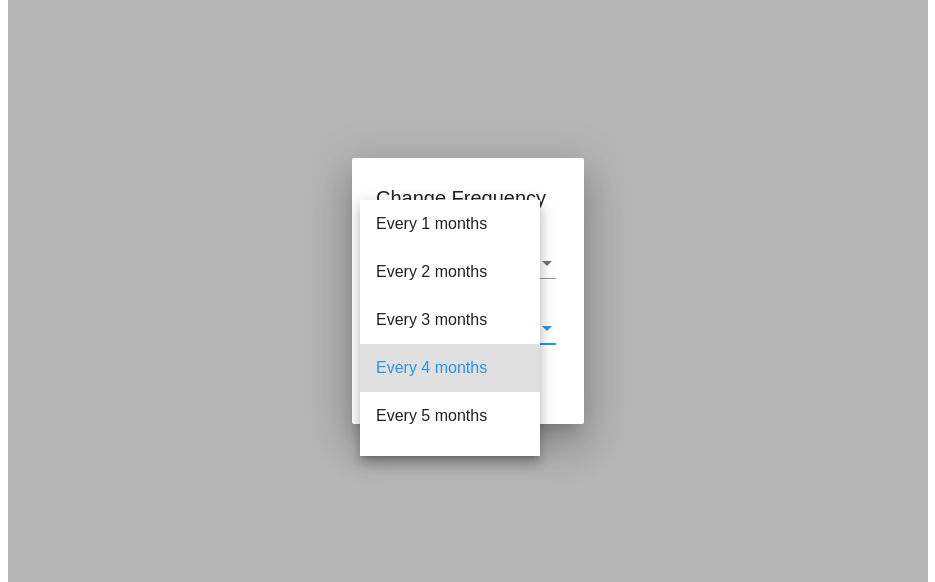 scroll, scrollTop: 40, scrollLeft: 0, axis: vertical 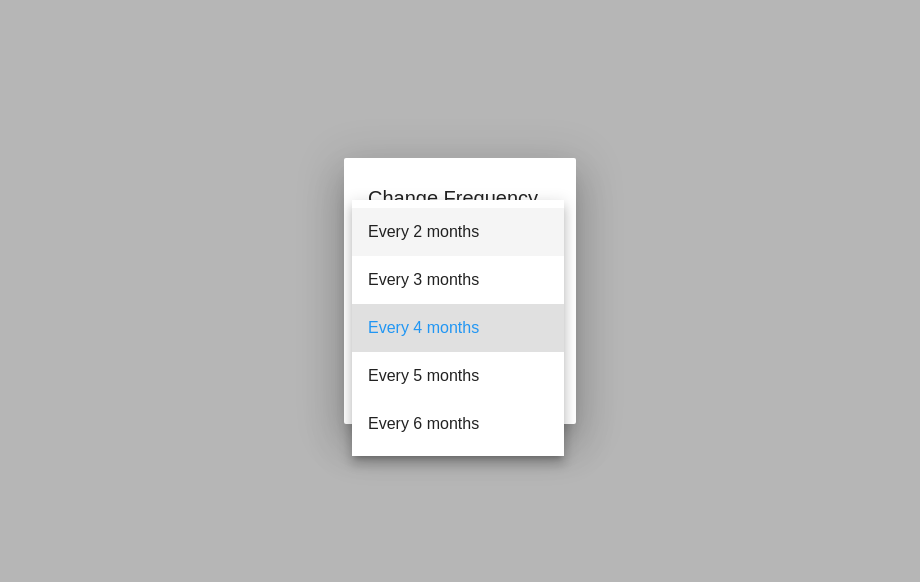 click on "Every 2 months" at bounding box center [458, 232] 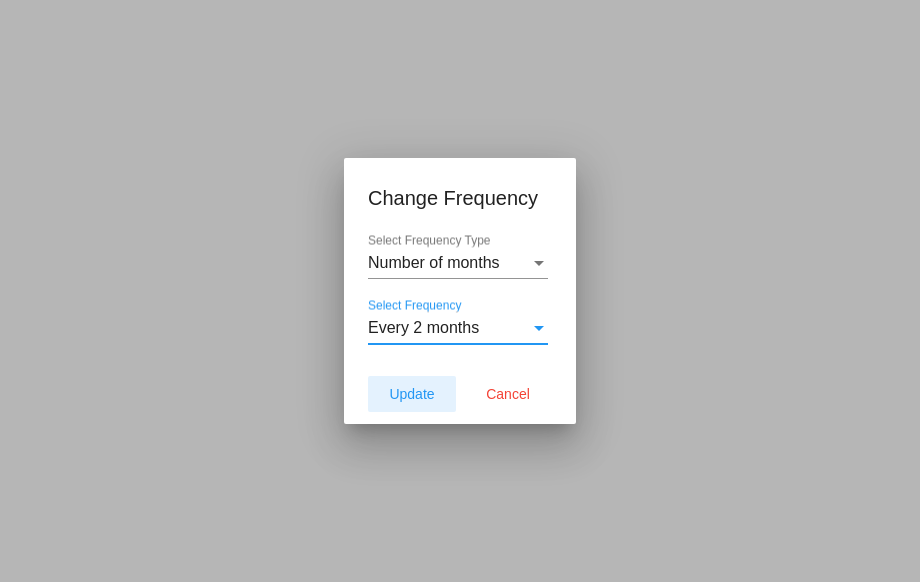 click on "Update" 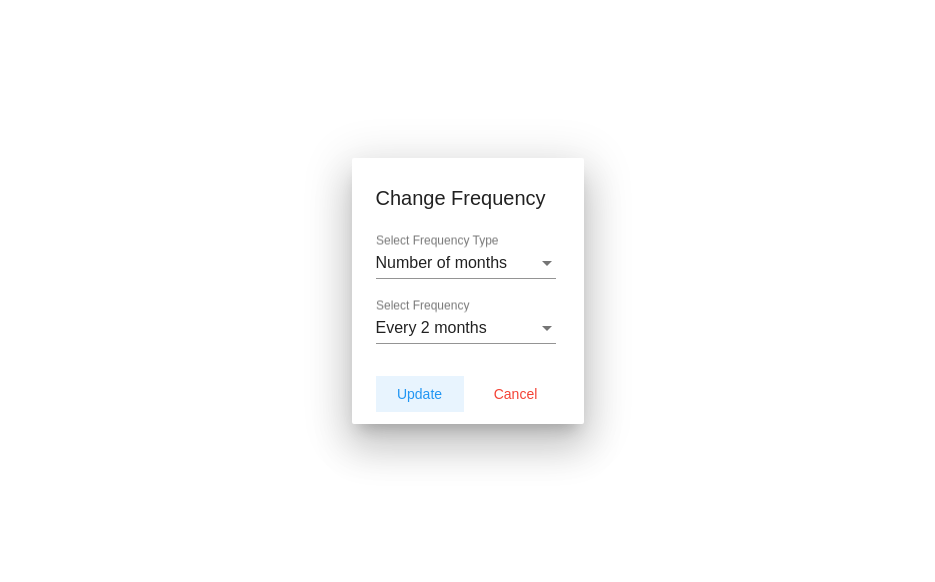 type on "[DATE]" 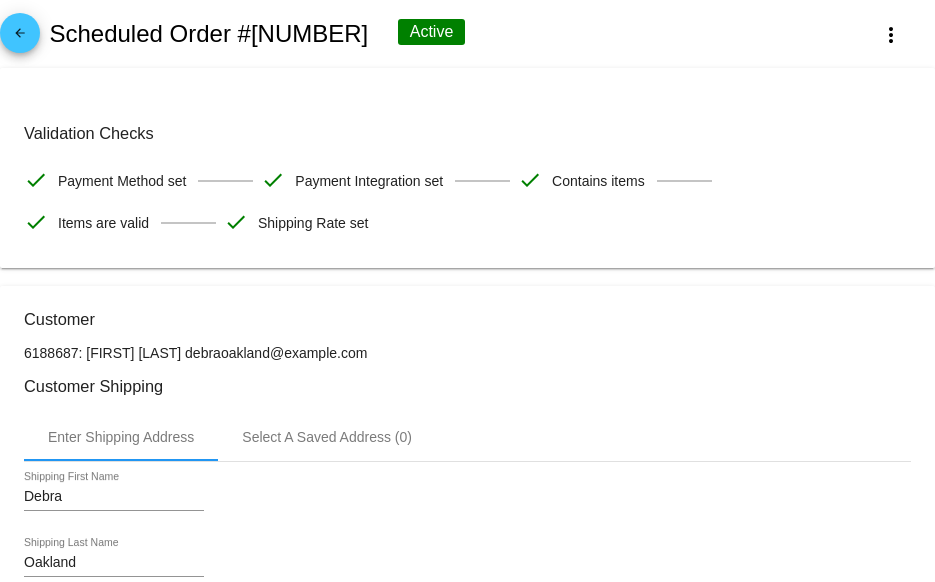 scroll, scrollTop: 0, scrollLeft: 0, axis: both 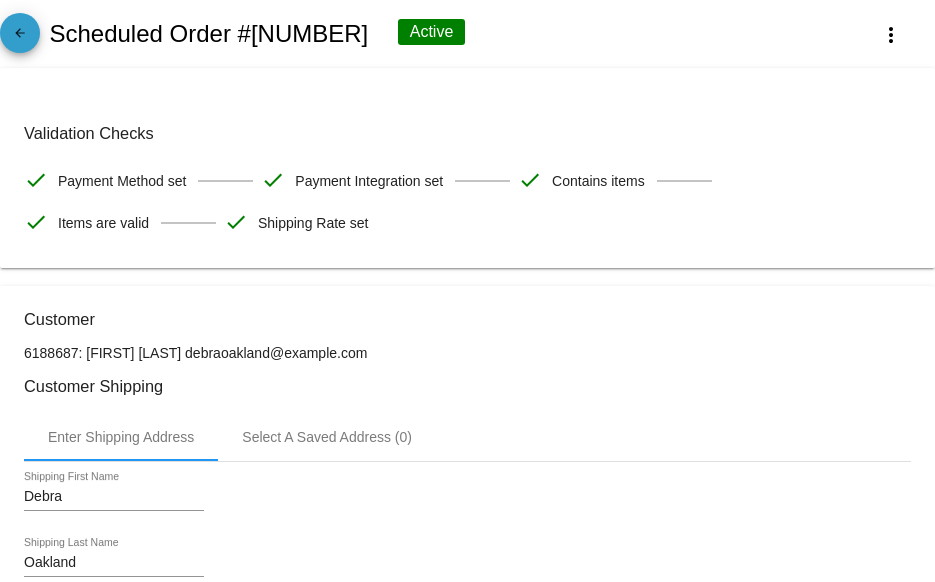 click on "arrow_back" 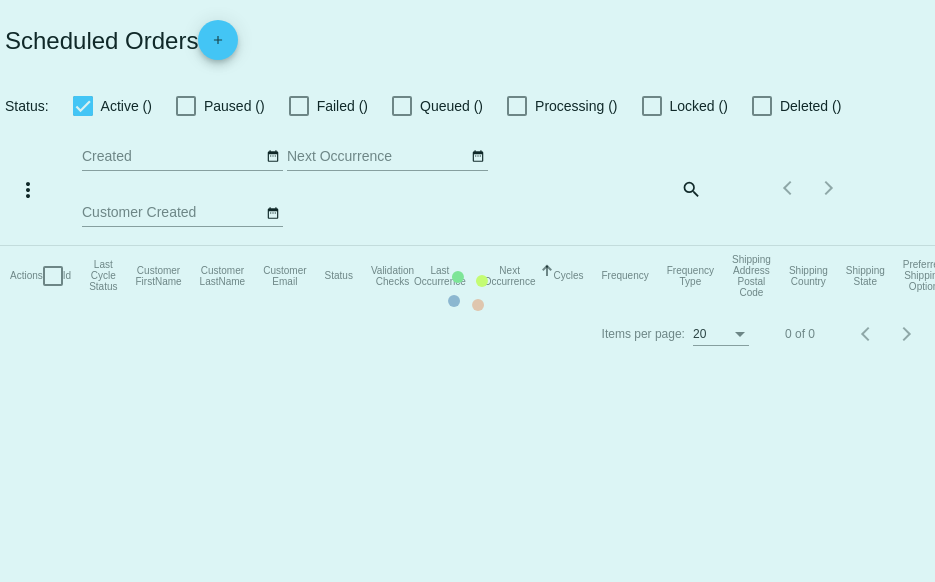 checkbox on "true" 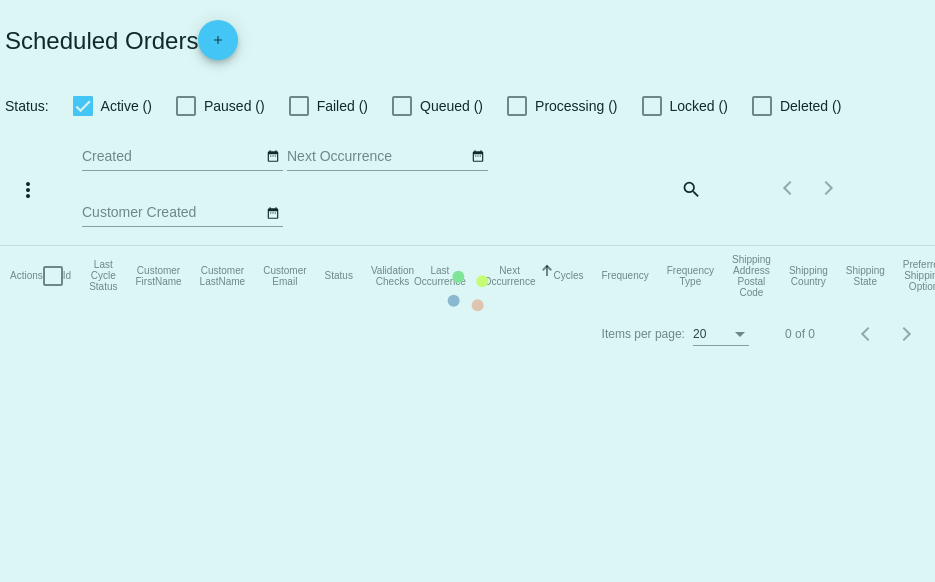 checkbox on "true" 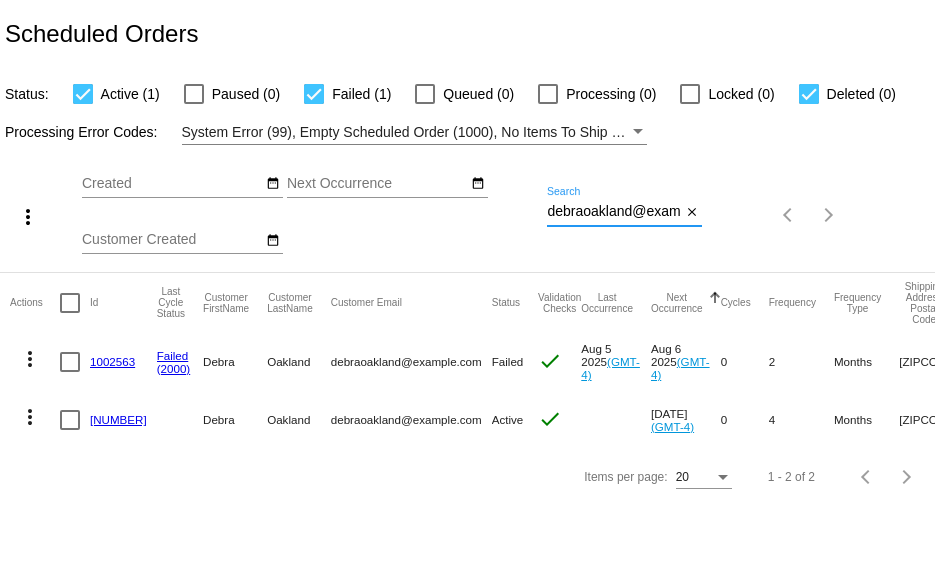 scroll, scrollTop: 0, scrollLeft: 21, axis: horizontal 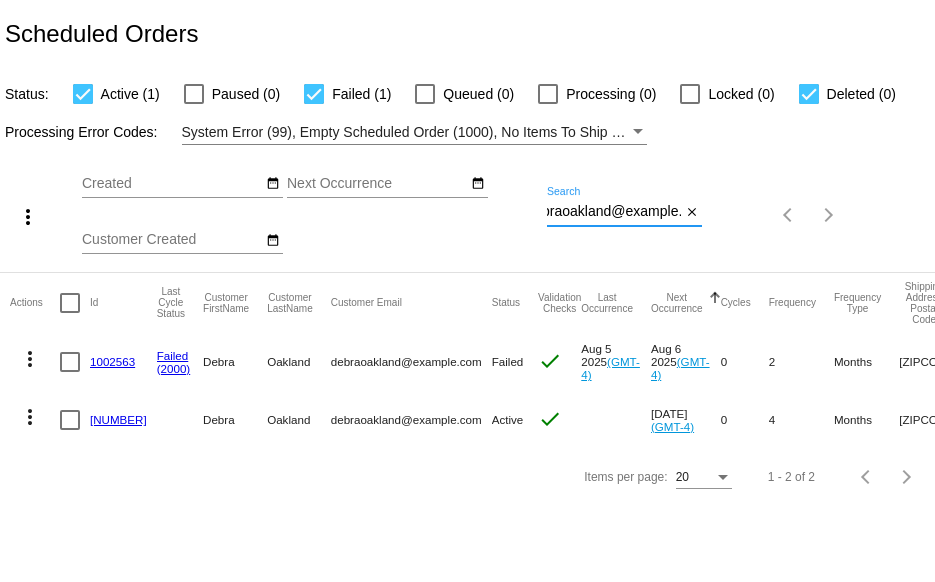 drag, startPoint x: 549, startPoint y: 210, endPoint x: 704, endPoint y: 210, distance: 155 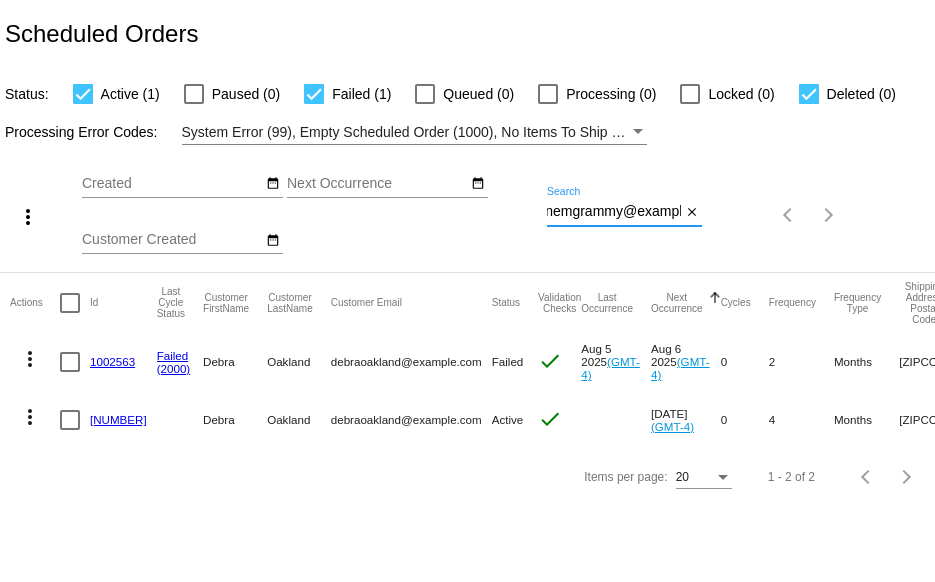 scroll, scrollTop: 0, scrollLeft: 44, axis: horizontal 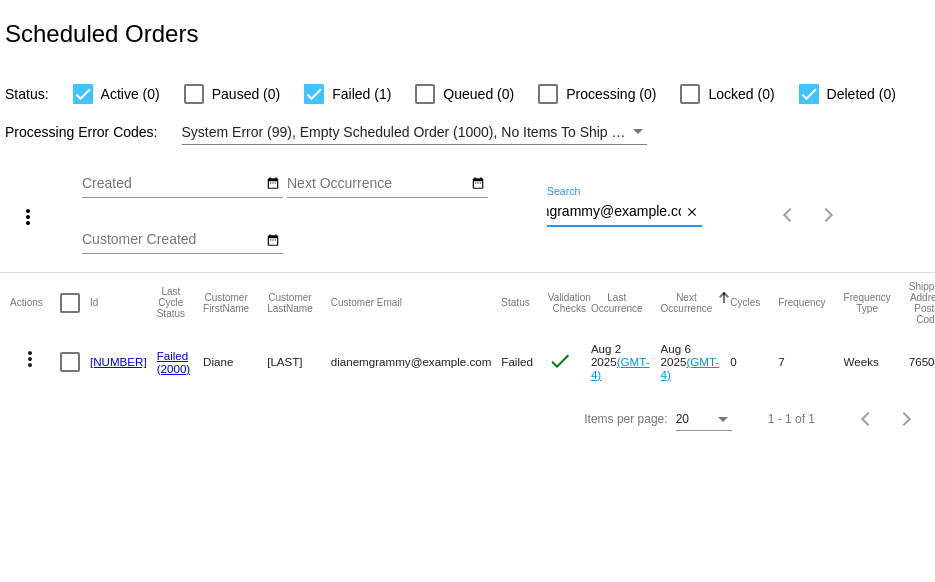 drag, startPoint x: 549, startPoint y: 212, endPoint x: 756, endPoint y: 209, distance: 207.02174 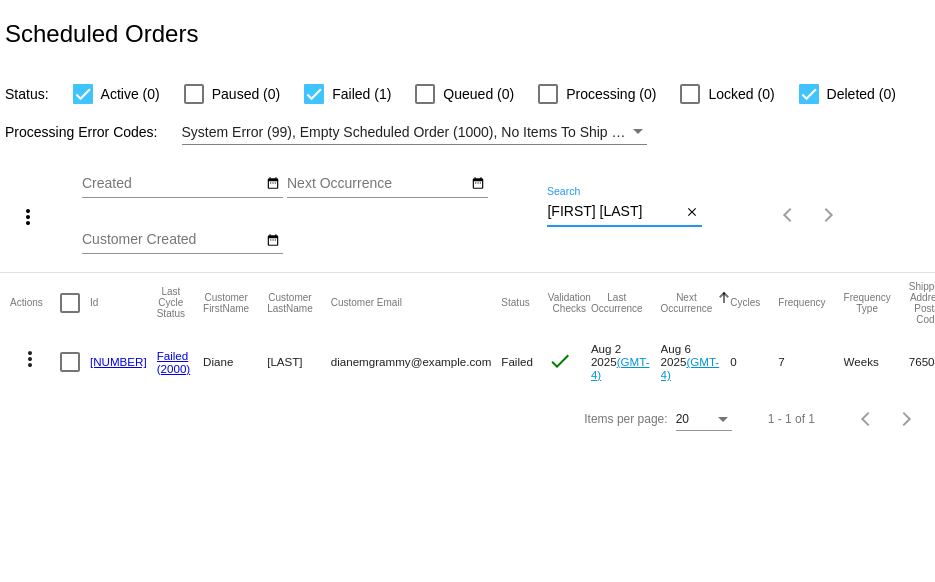 scroll, scrollTop: 0, scrollLeft: 0, axis: both 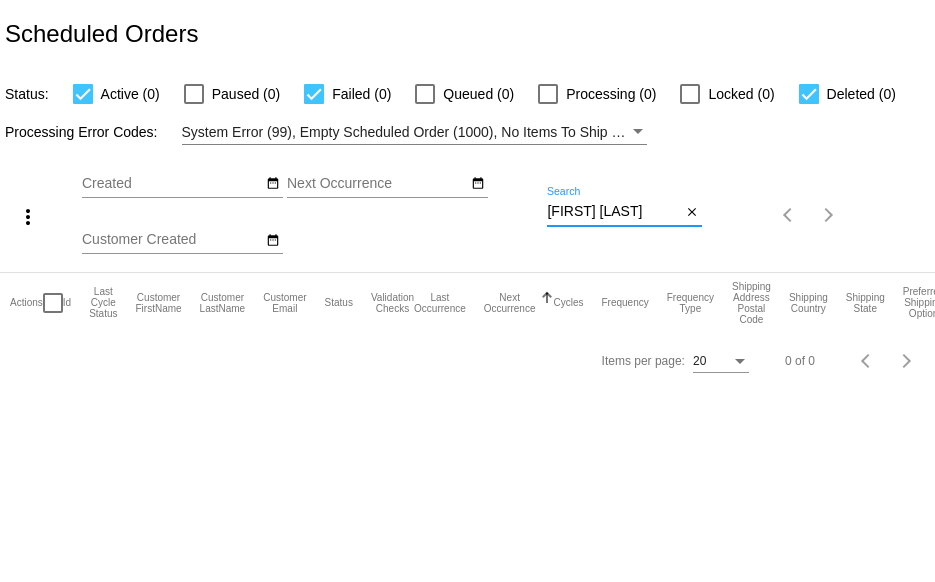 drag, startPoint x: 627, startPoint y: 211, endPoint x: 456, endPoint y: 201, distance: 171.29214 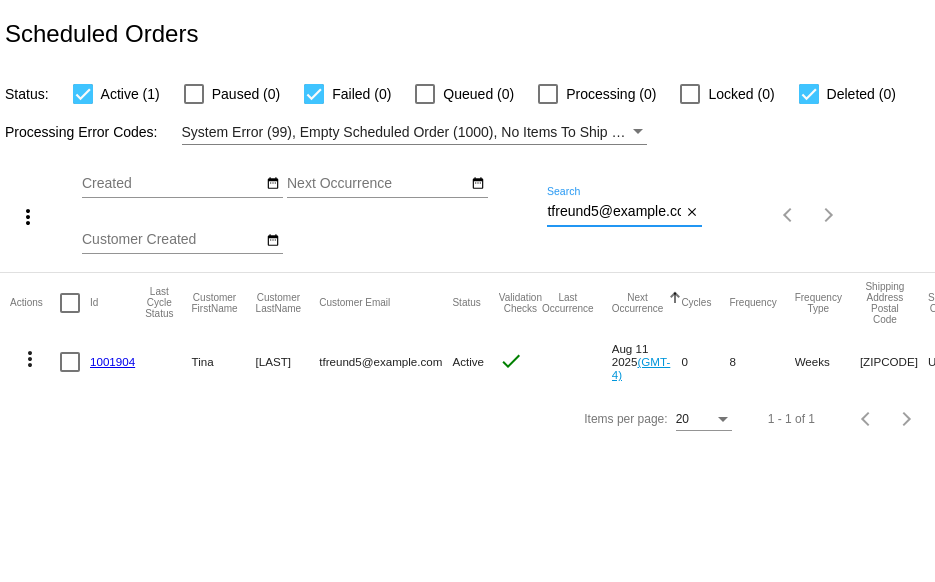type on "tfreund5@example.com" 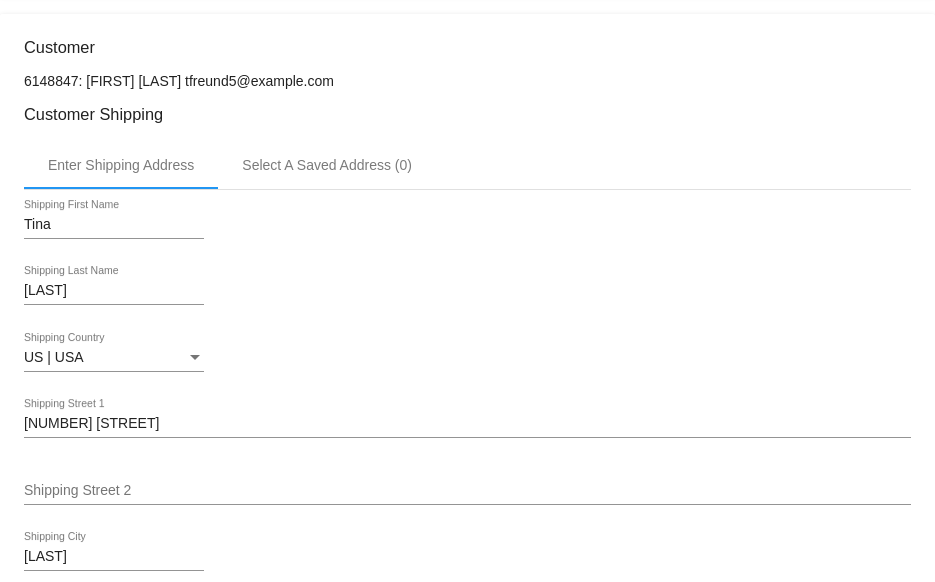 scroll, scrollTop: 0, scrollLeft: 0, axis: both 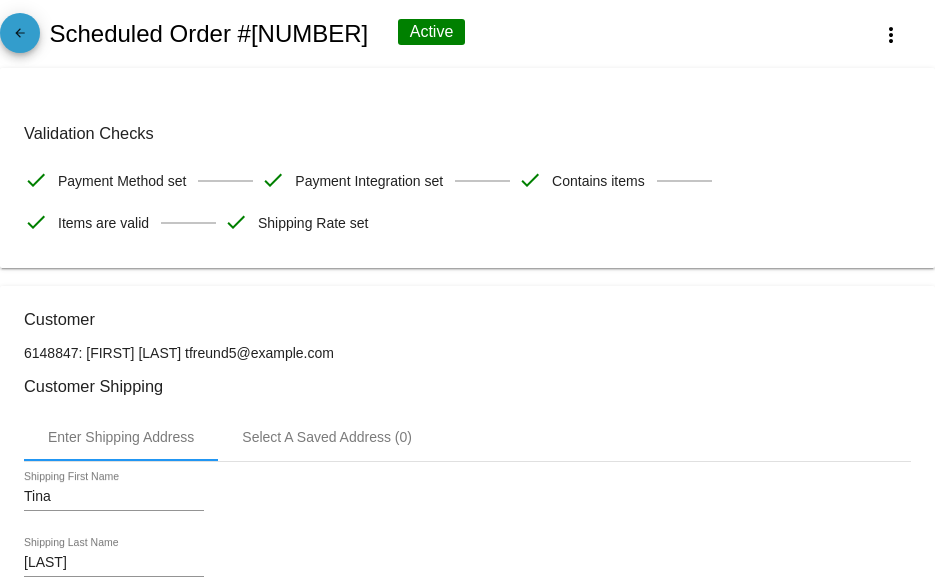 click on "arrow_back" 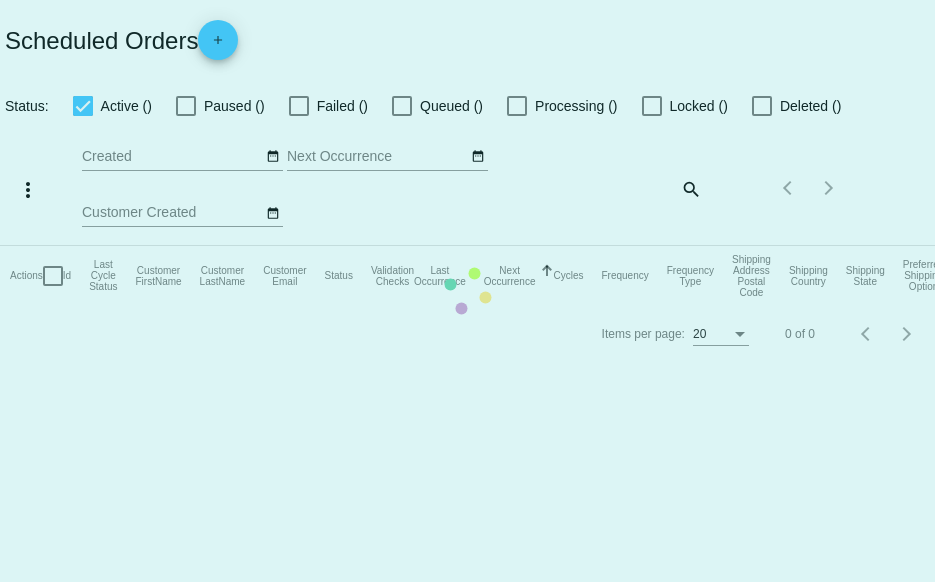checkbox on "true" 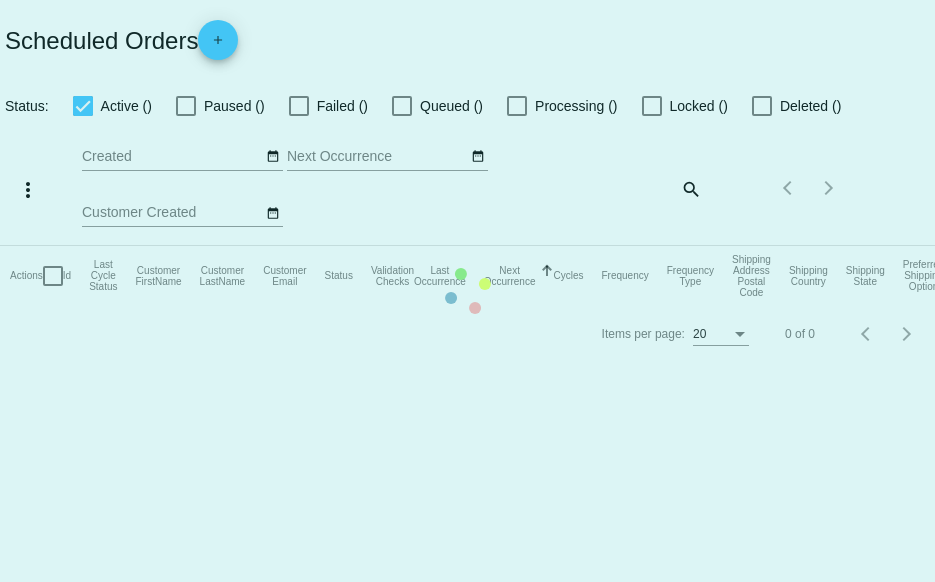 checkbox on "true" 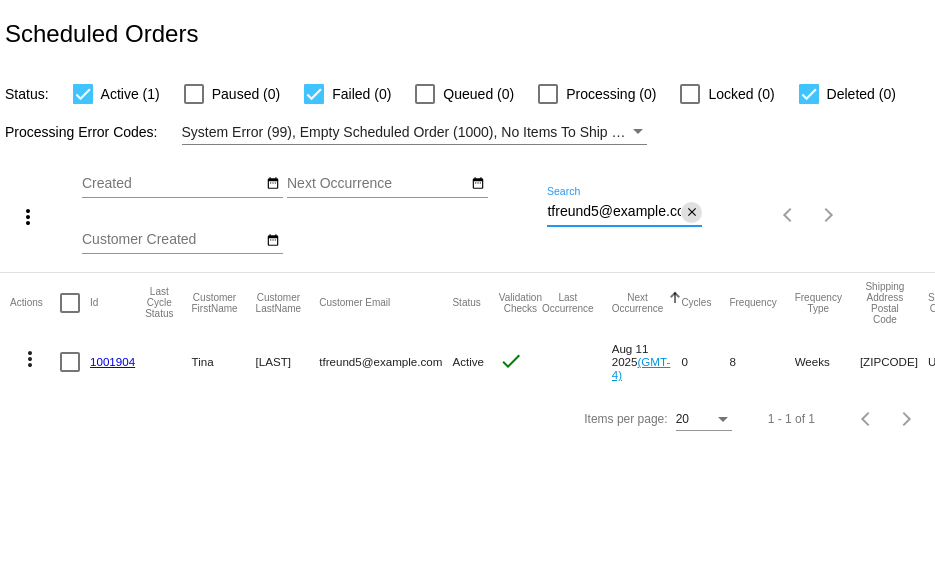 drag, startPoint x: 547, startPoint y: 211, endPoint x: 696, endPoint y: 211, distance: 149 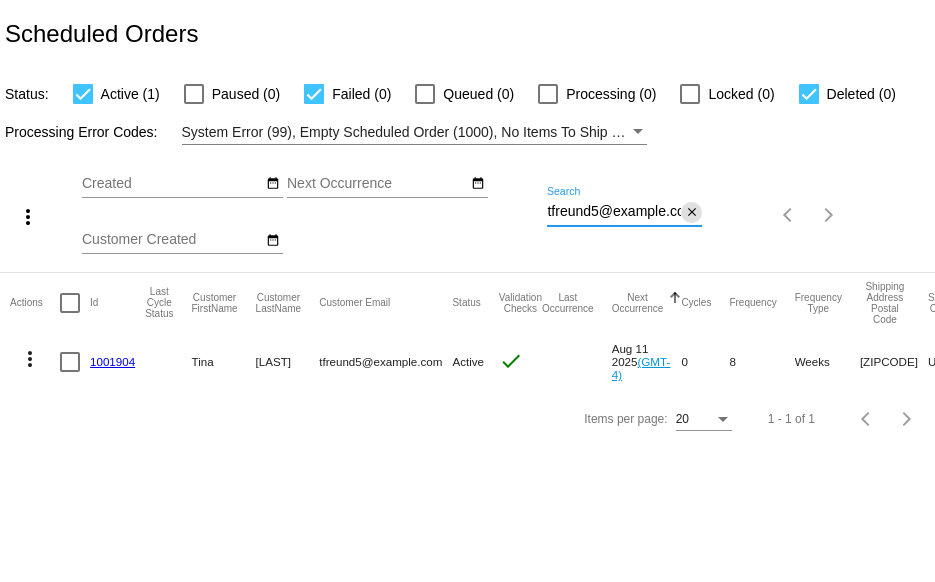 click on "tfreund5@example.com
Search
close" 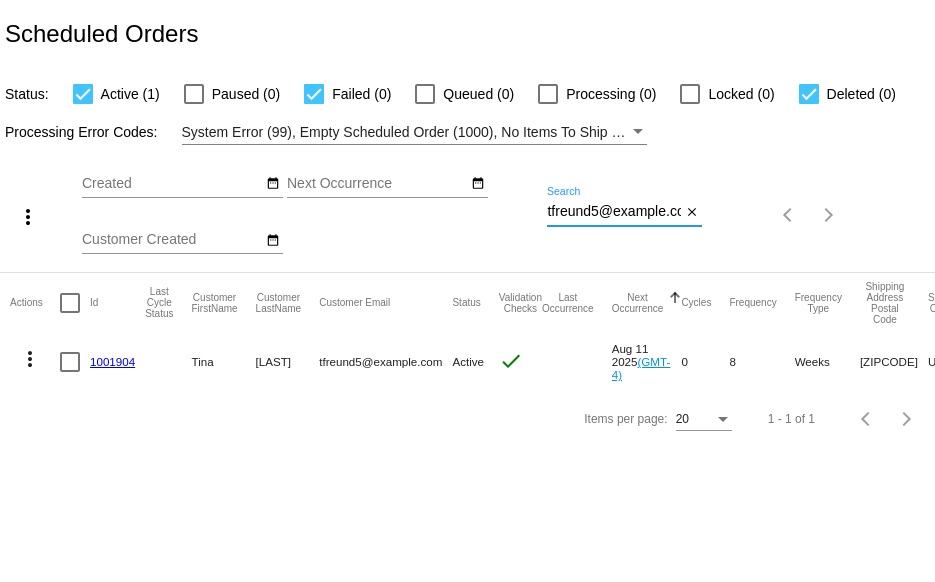 paste on "jamiesiepert@example" 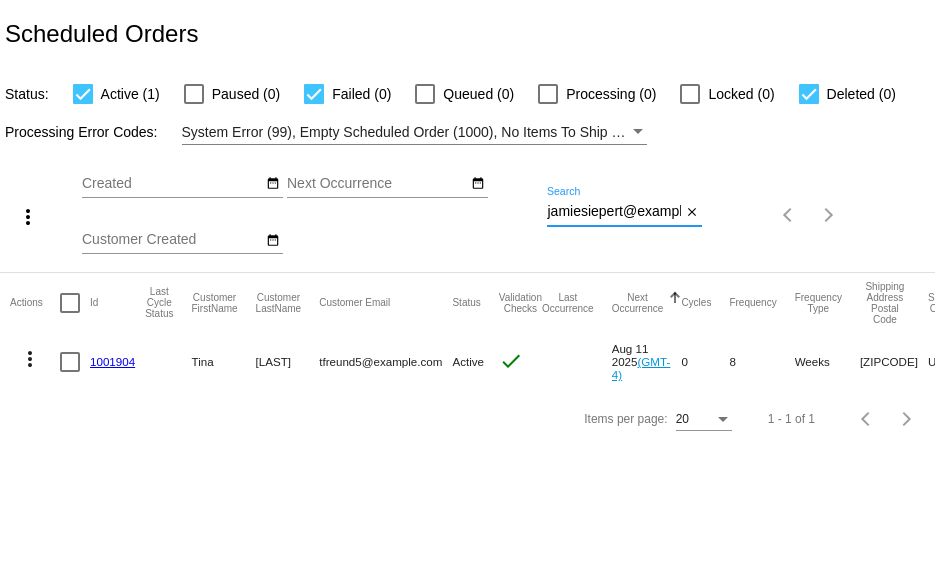 scroll, scrollTop: 0, scrollLeft: 19, axis: horizontal 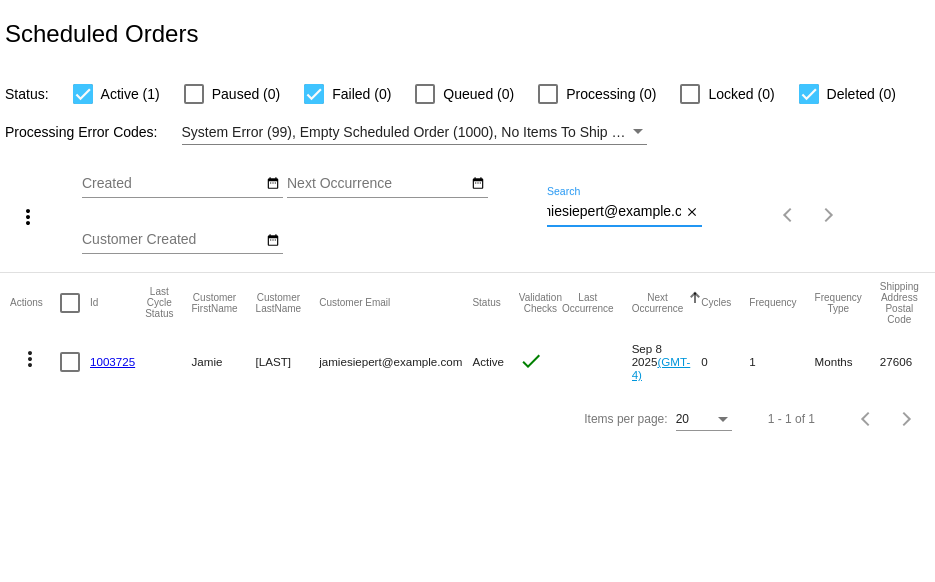 type on "jamiesiepert@example.com" 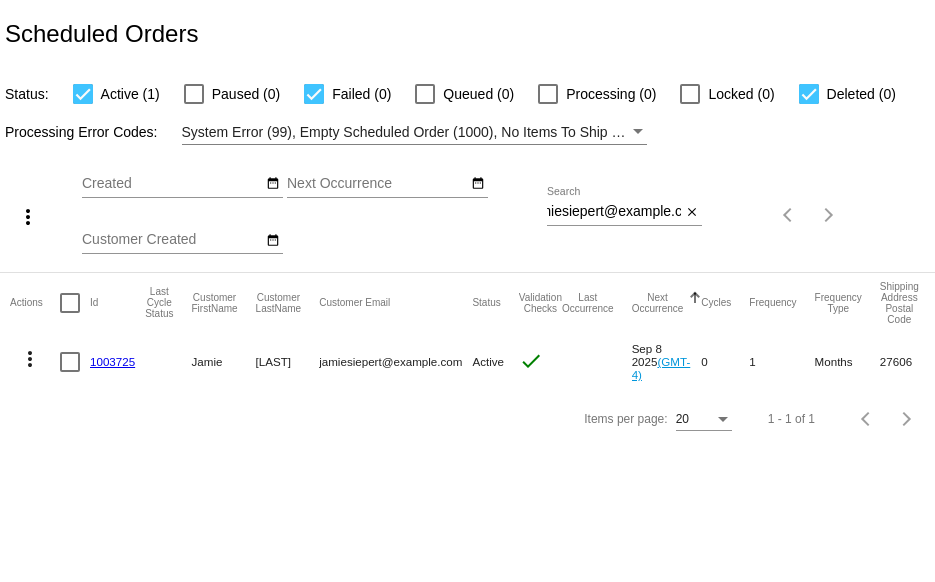 scroll, scrollTop: 0, scrollLeft: 0, axis: both 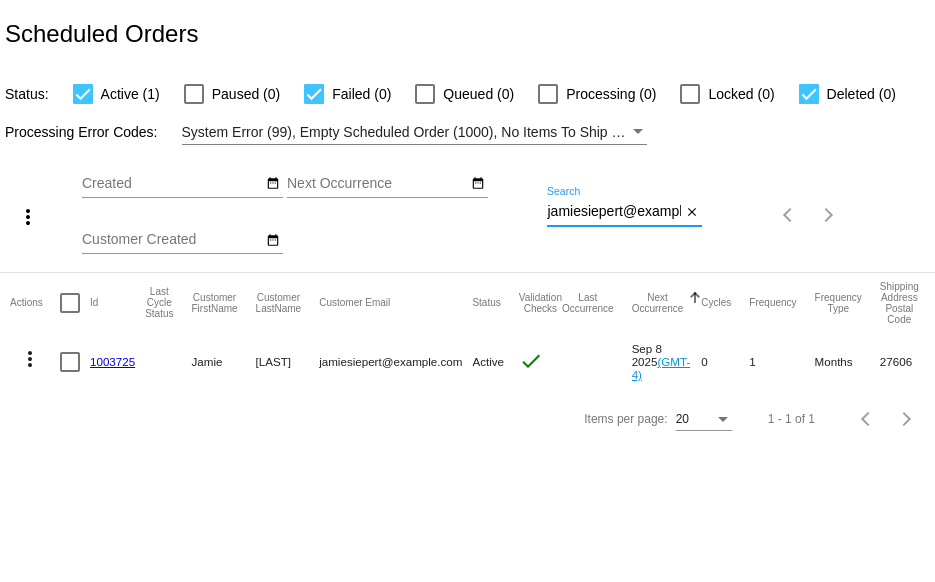 click on "1003725" 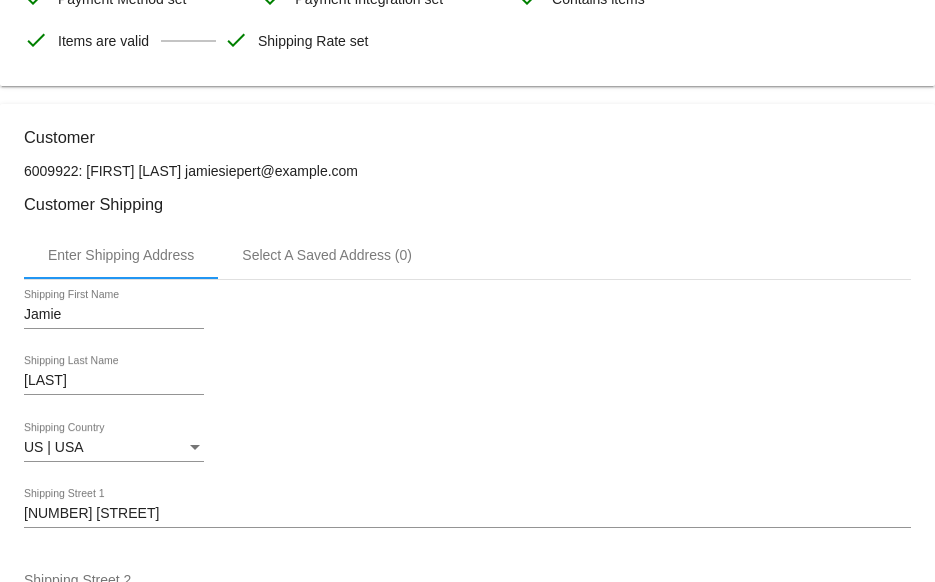 scroll, scrollTop: 0, scrollLeft: 0, axis: both 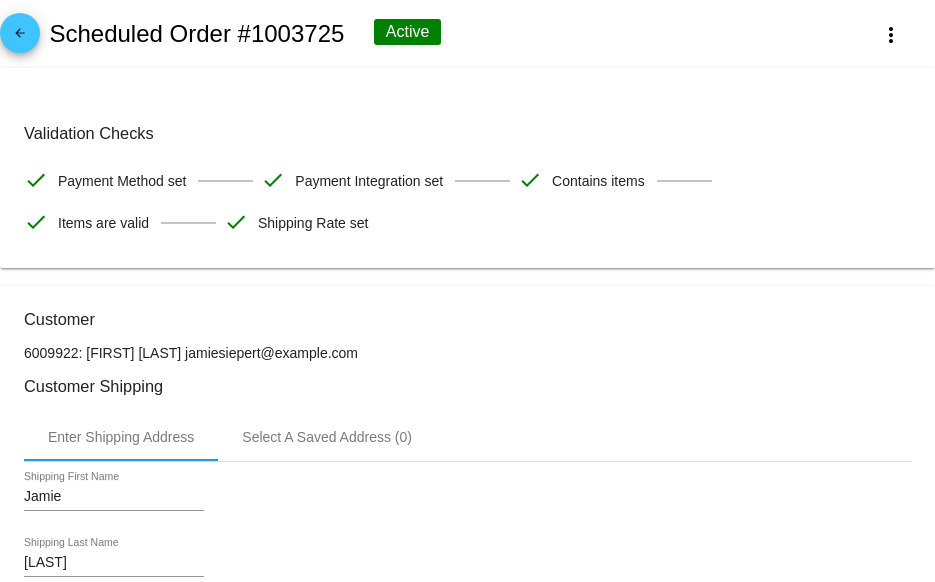 click on "arrow_back" 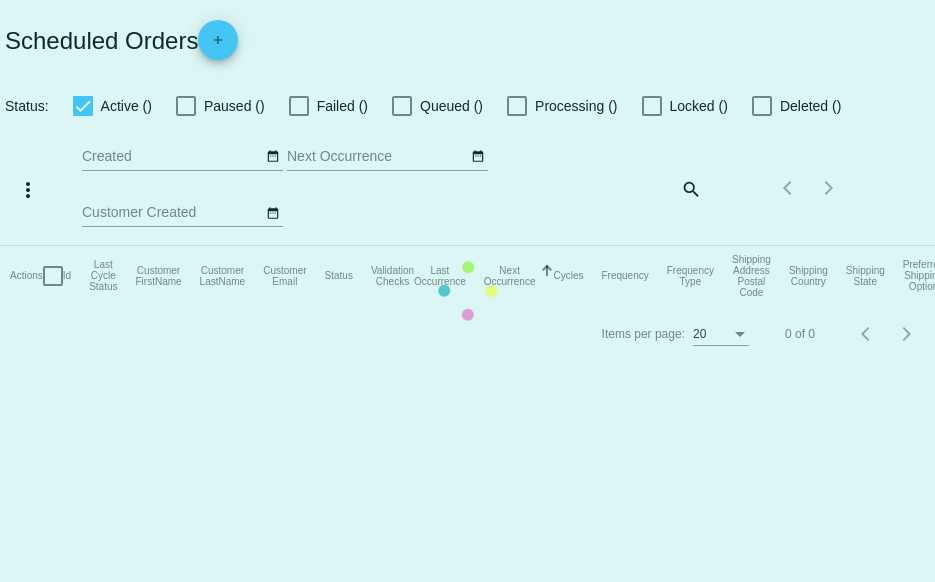 checkbox on "true" 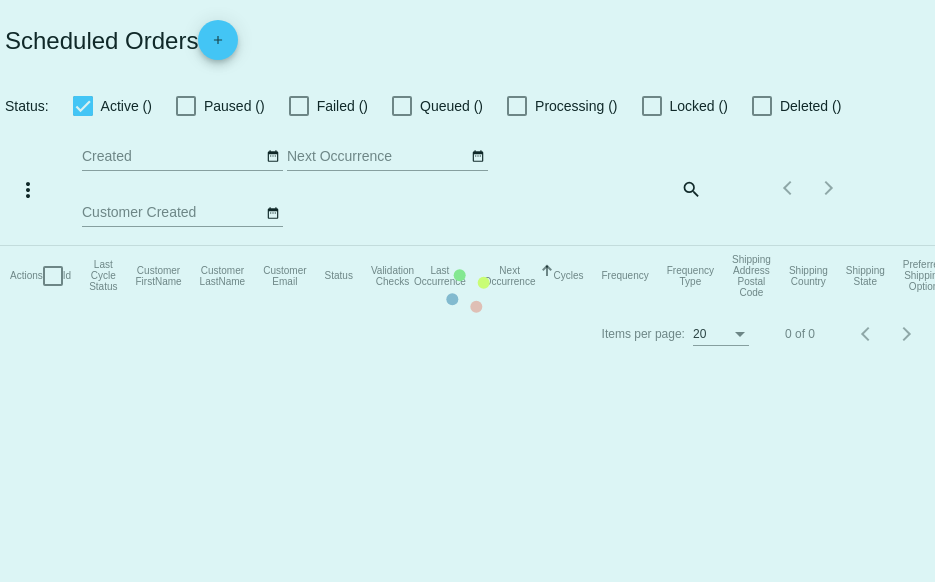 checkbox on "true" 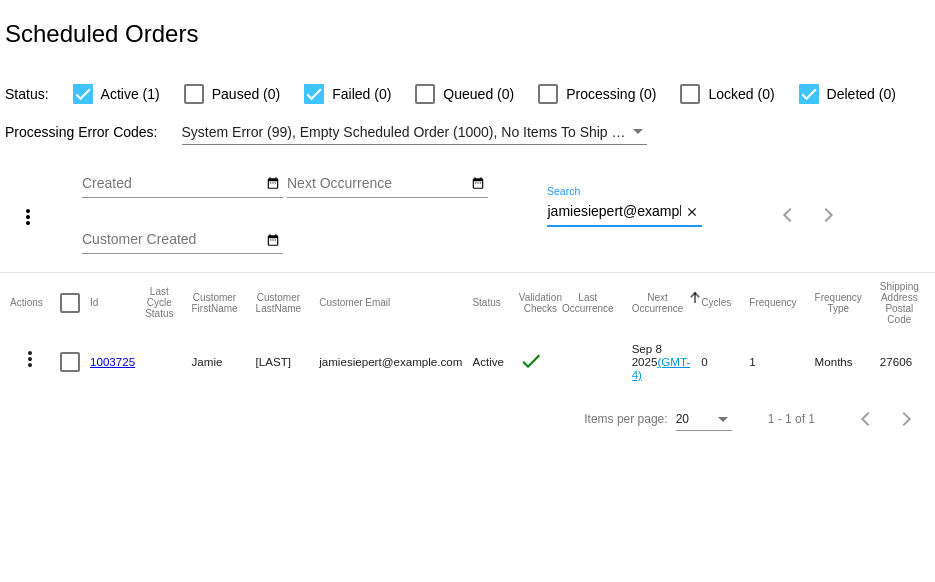scroll, scrollTop: 0, scrollLeft: 19, axis: horizontal 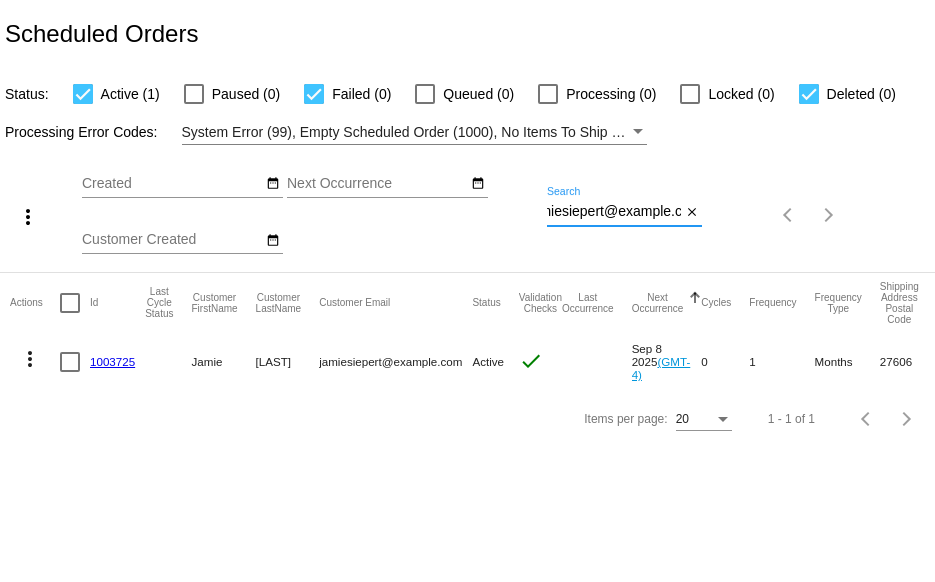 drag, startPoint x: 547, startPoint y: 210, endPoint x: 742, endPoint y: 206, distance: 195.04102 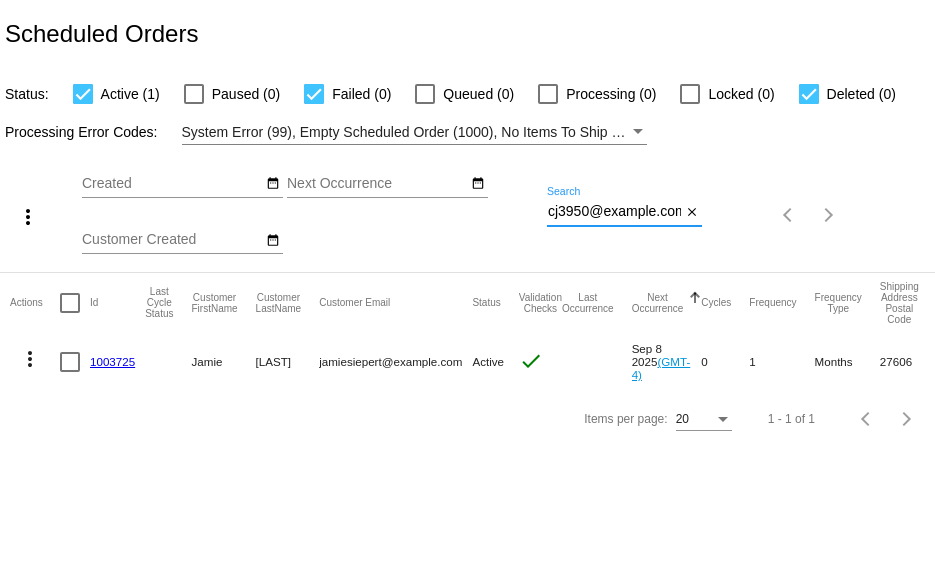 scroll, scrollTop: 0, scrollLeft: 4, axis: horizontal 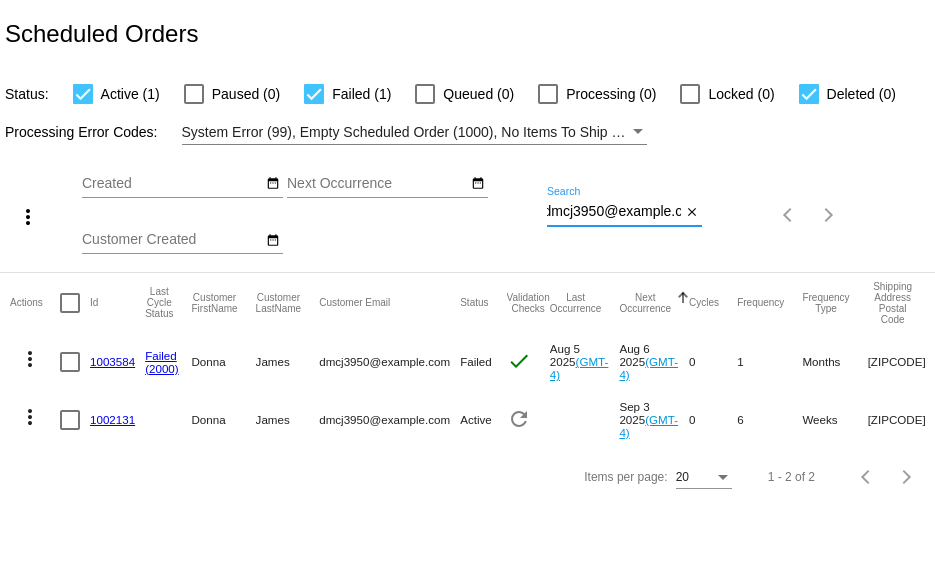 type on "dmcj3950@example.com" 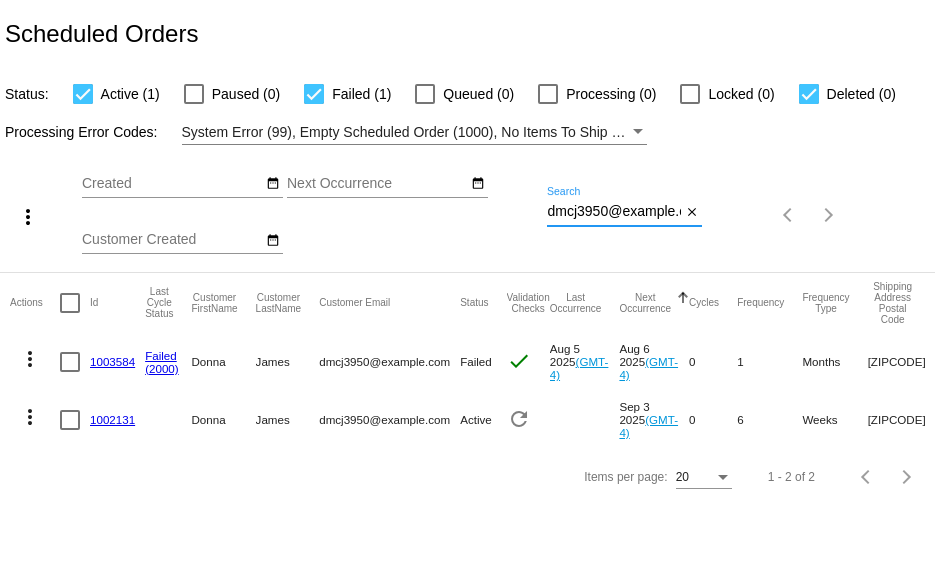 click on "1002131" 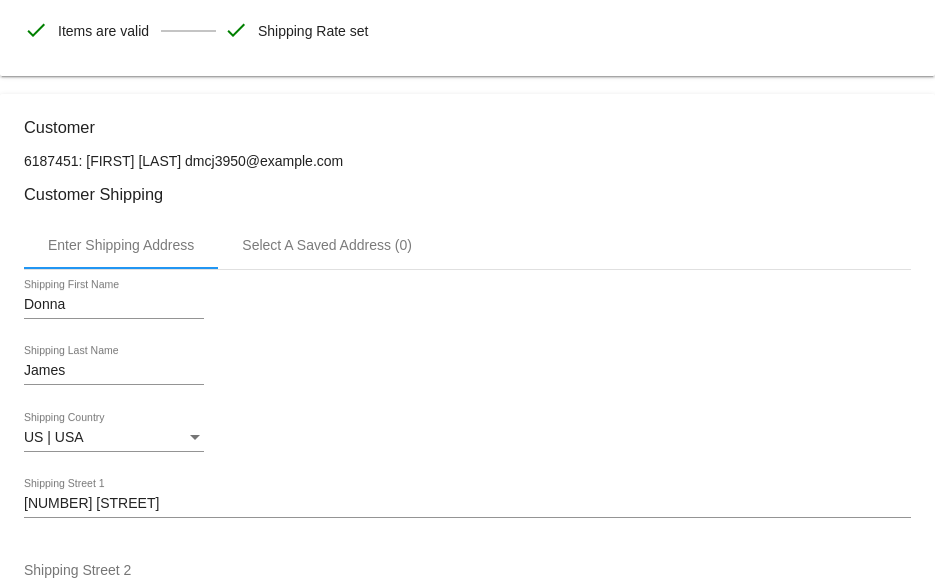 scroll, scrollTop: 0, scrollLeft: 0, axis: both 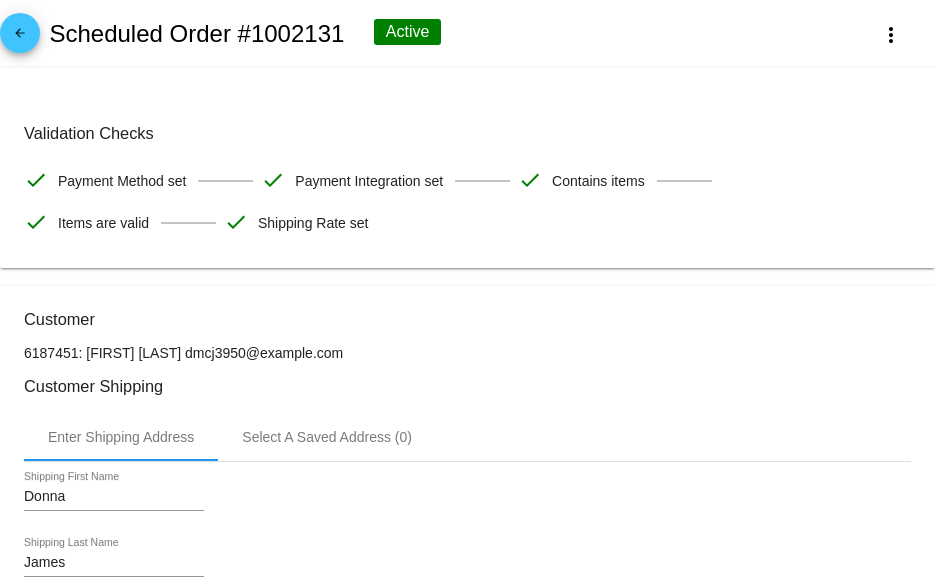 click on "arrow_back" 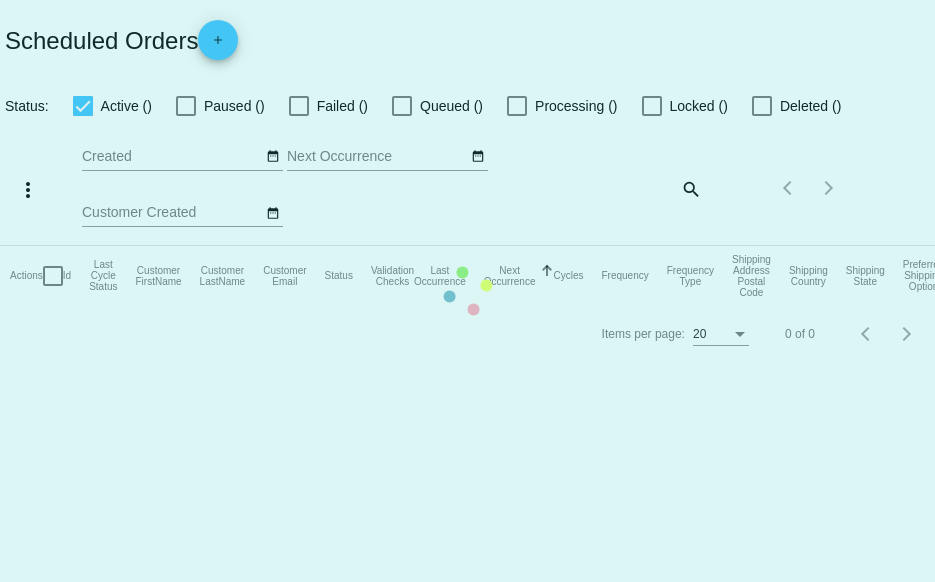 checkbox on "true" 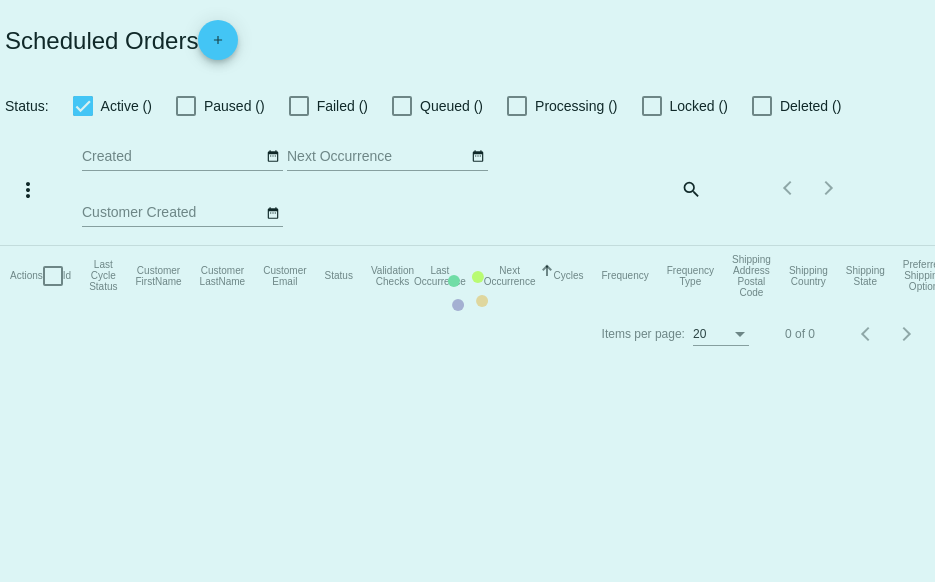 checkbox on "true" 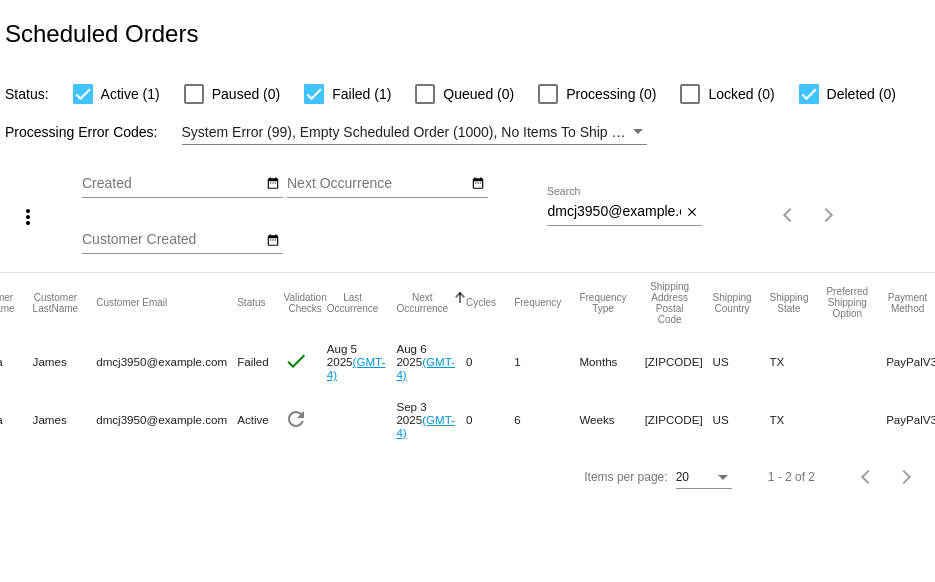 scroll, scrollTop: 0, scrollLeft: 0, axis: both 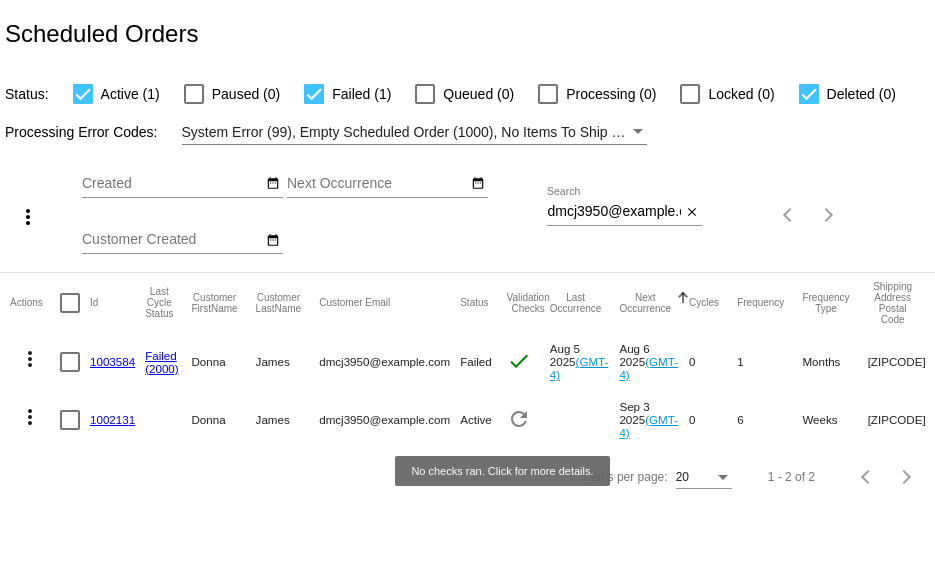 click on "refresh" 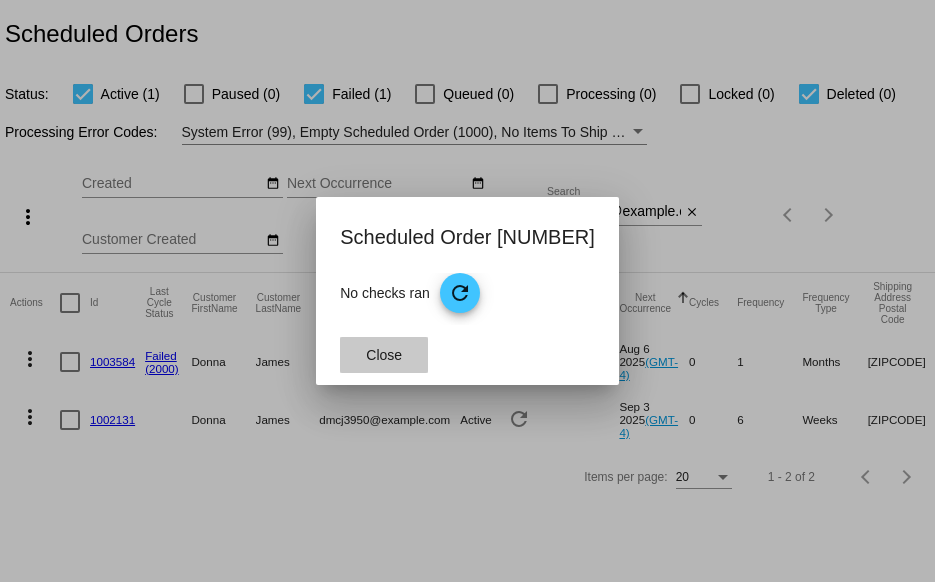 click on "Close" 